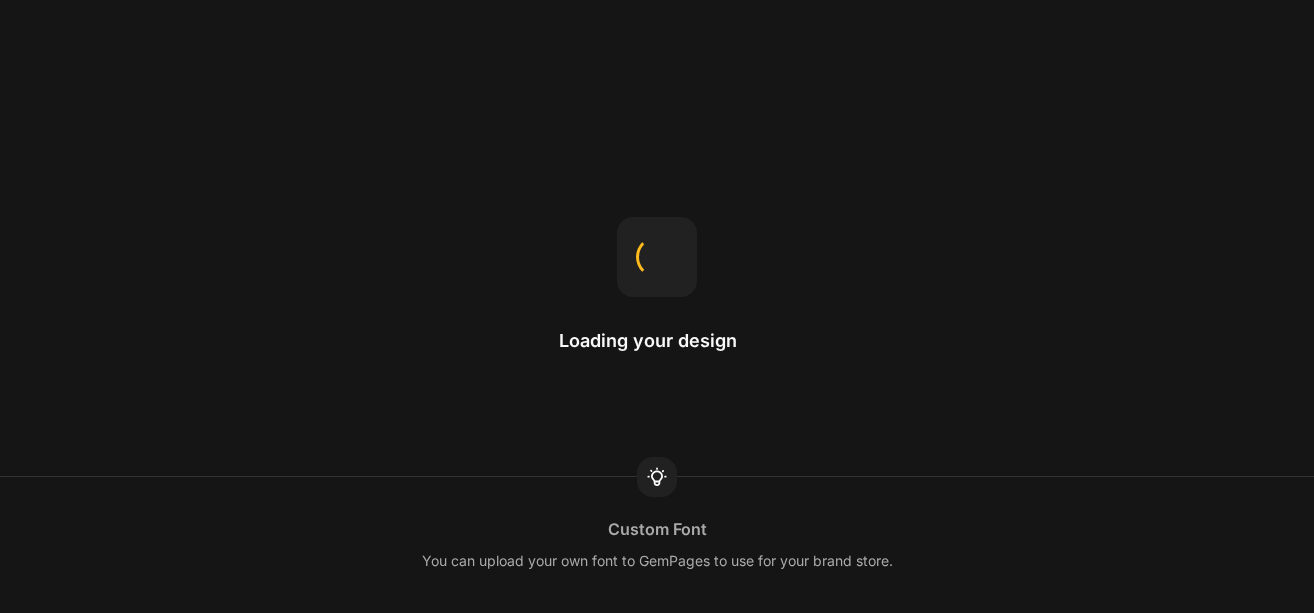 scroll, scrollTop: 0, scrollLeft: 0, axis: both 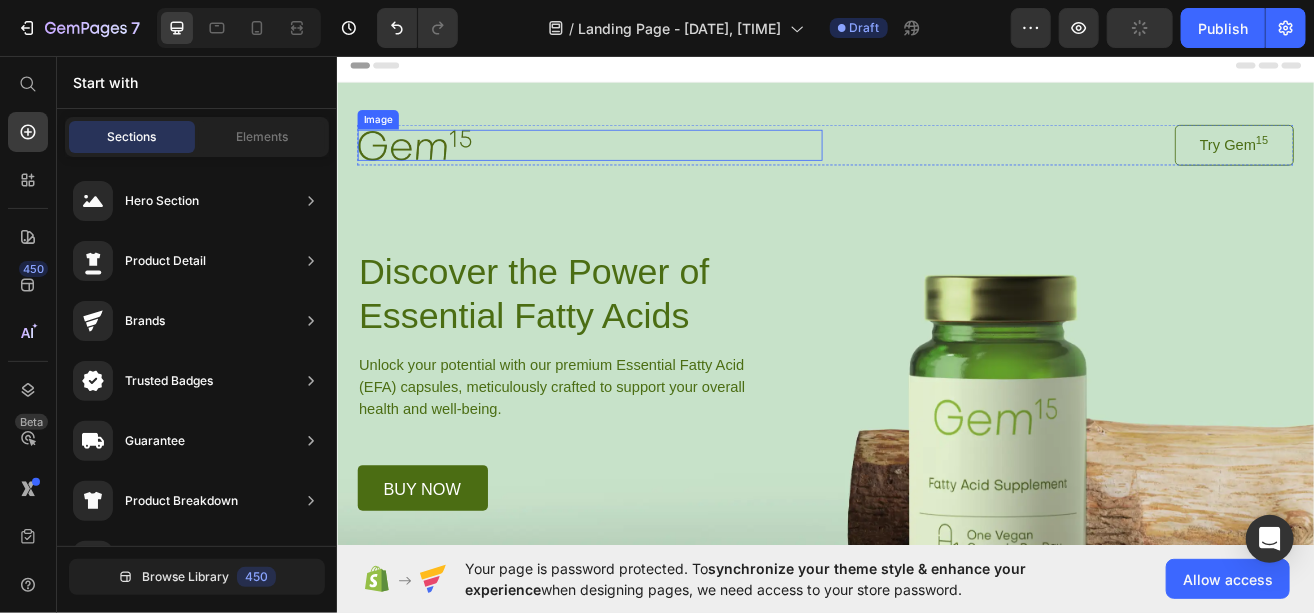 click at bounding box center (646, 166) 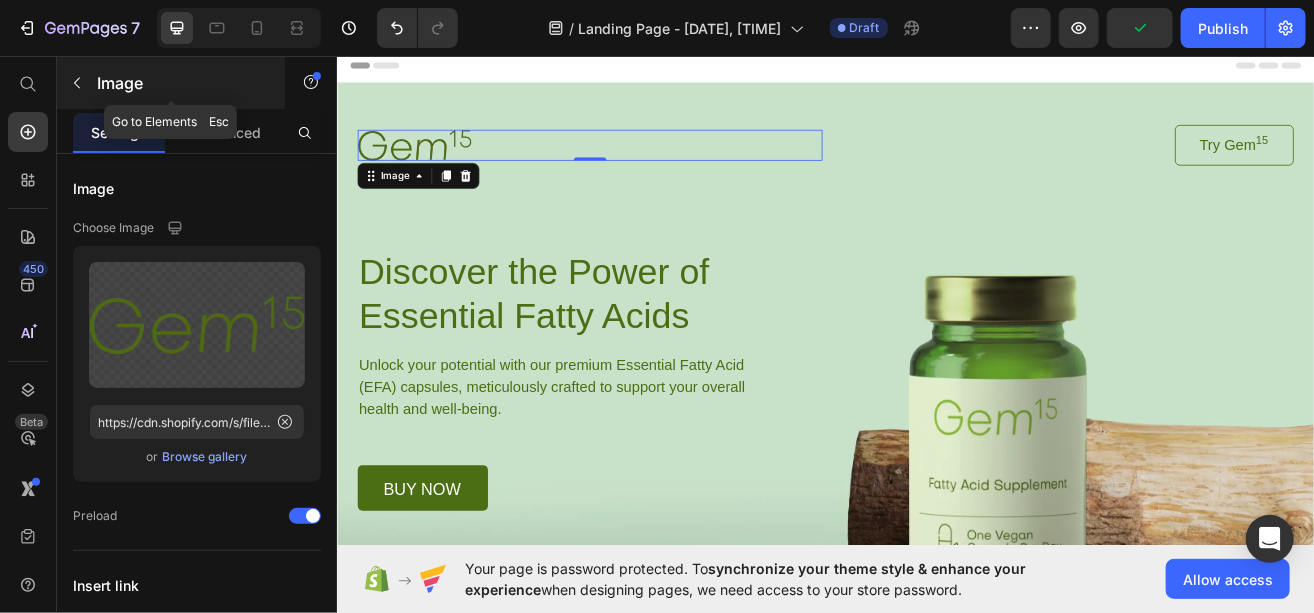click 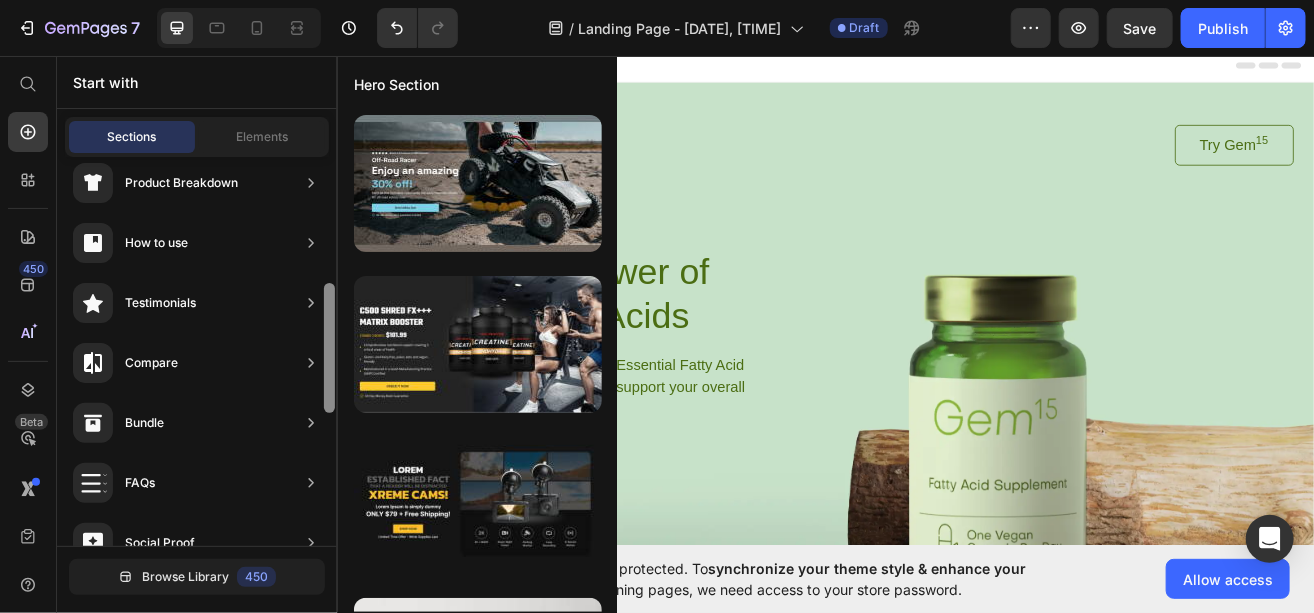drag, startPoint x: 329, startPoint y: 183, endPoint x: 334, endPoint y: 305, distance: 122.10242 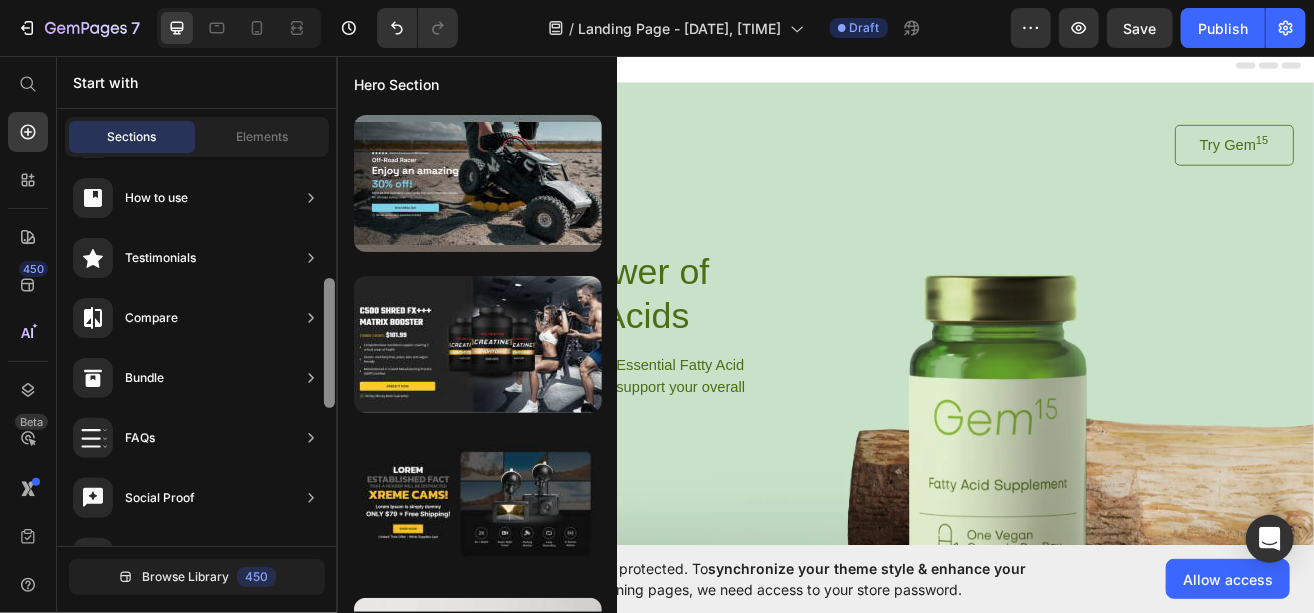 scroll, scrollTop: 752, scrollLeft: 0, axis: vertical 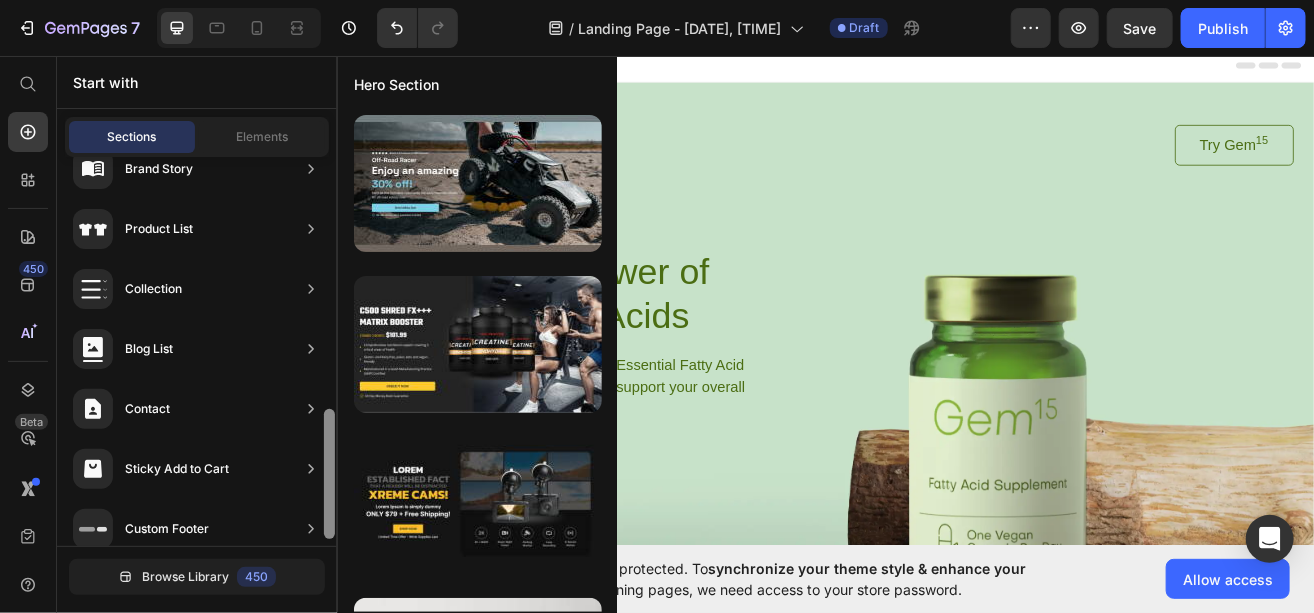 drag, startPoint x: 335, startPoint y: 333, endPoint x: 334, endPoint y: 347, distance: 14.035668 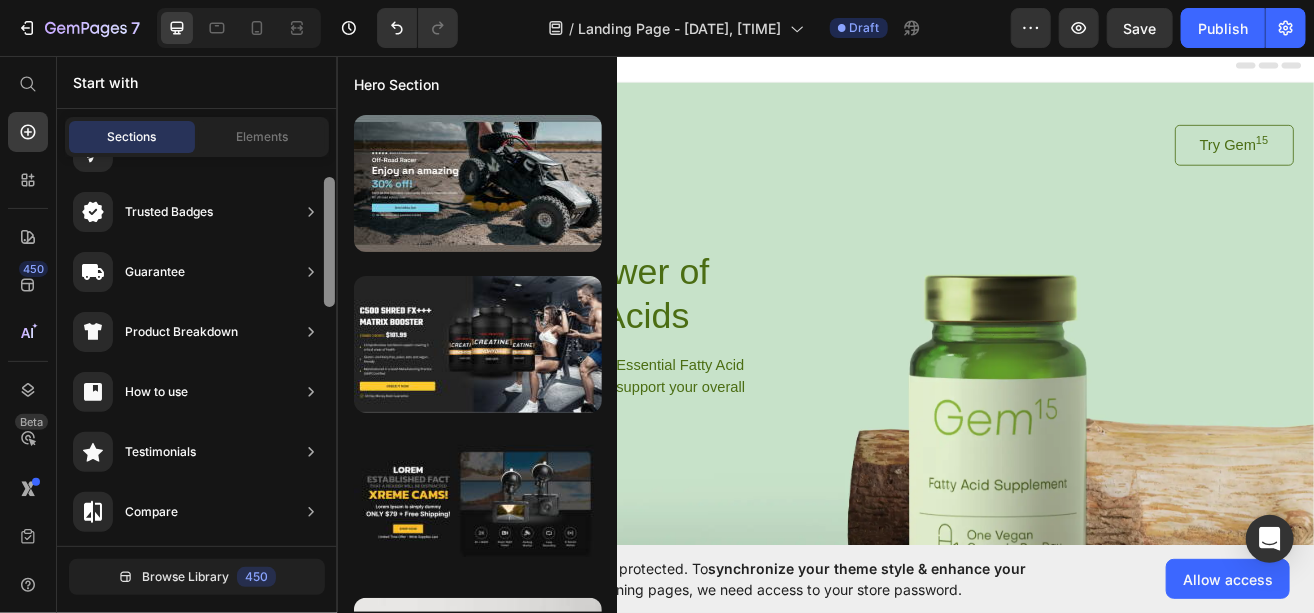 drag, startPoint x: 325, startPoint y: 476, endPoint x: 331, endPoint y: 264, distance: 212.08488 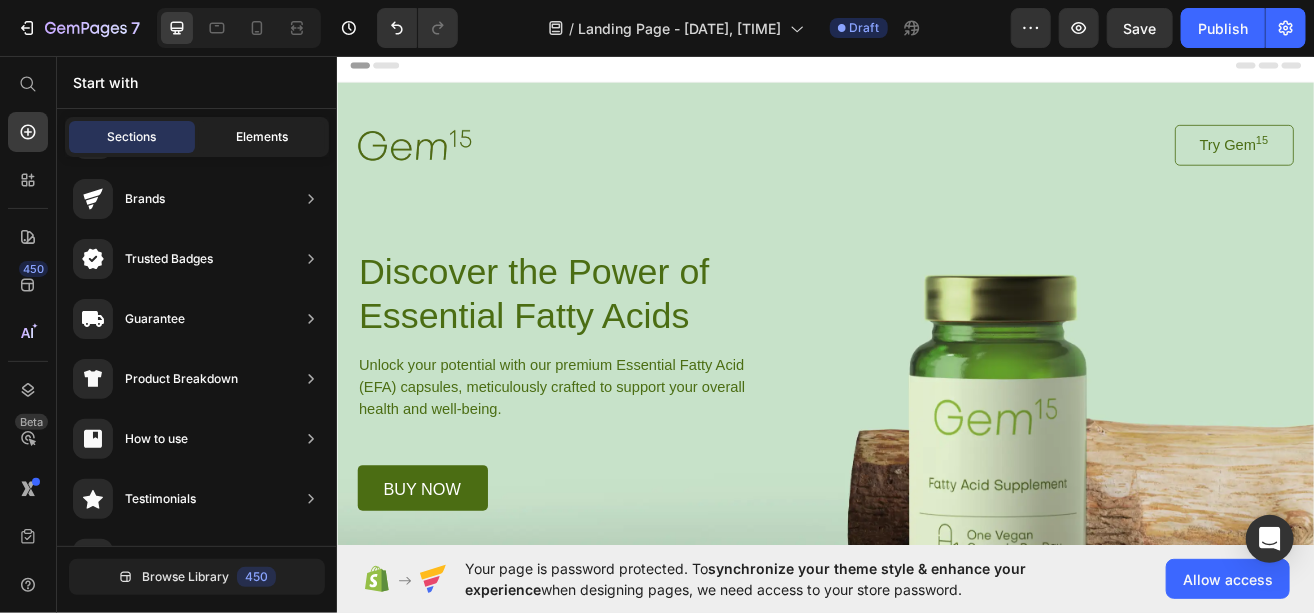click on "Elements" 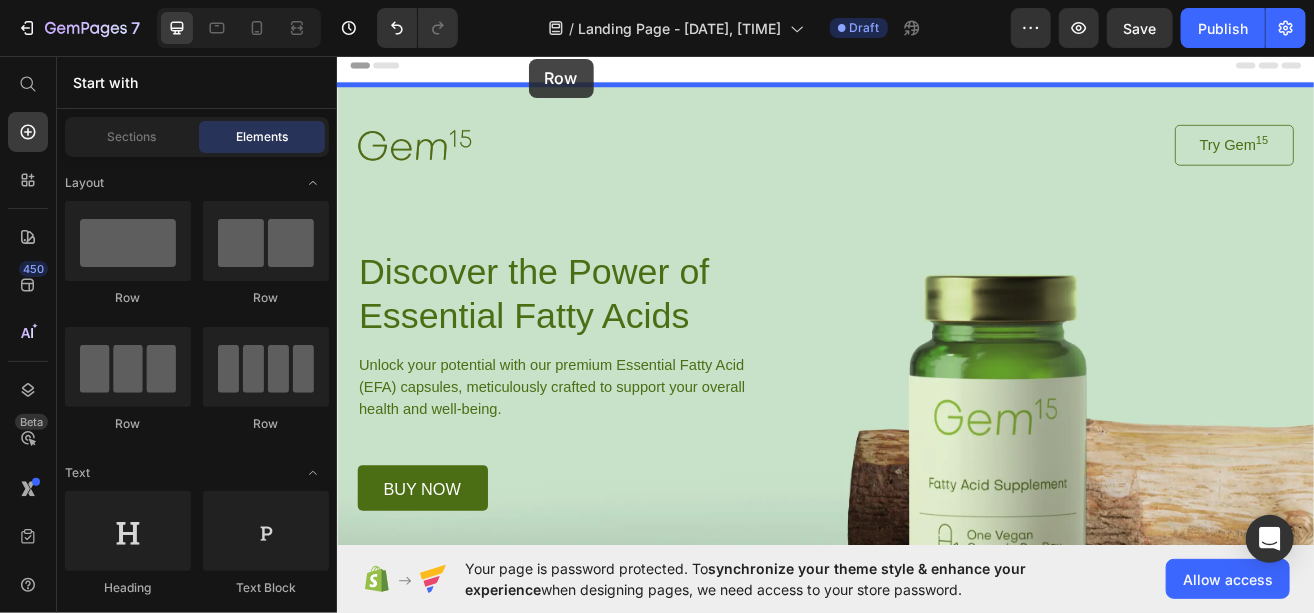 drag, startPoint x: 477, startPoint y: 309, endPoint x: 571, endPoint y: 60, distance: 266.15222 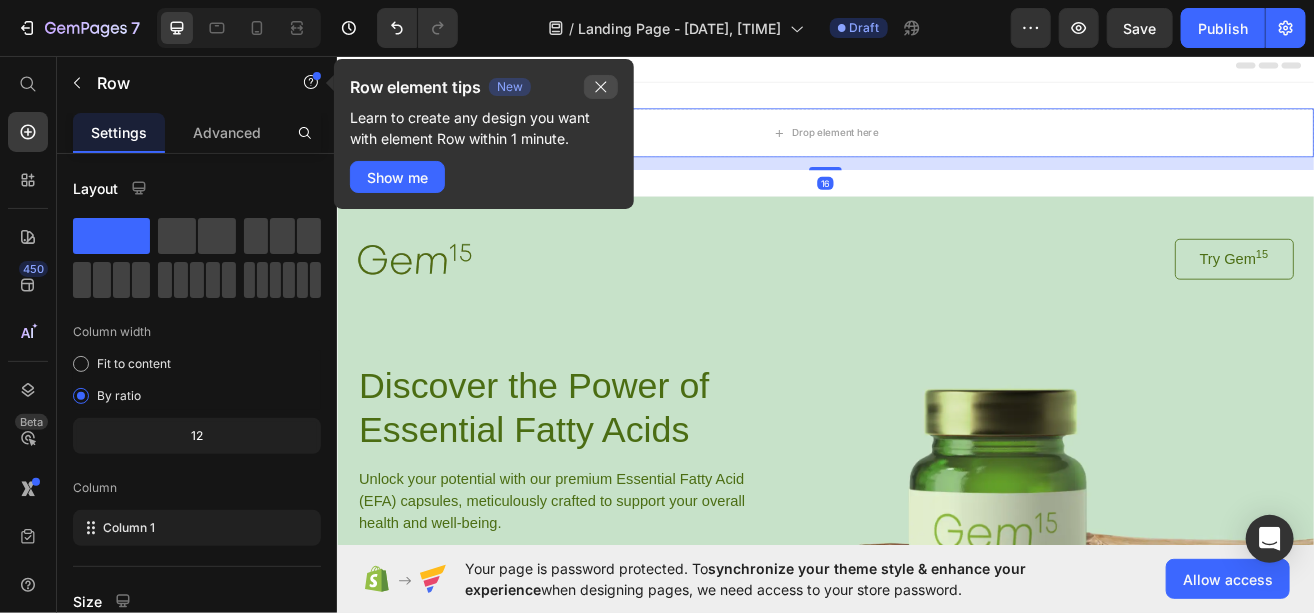 click 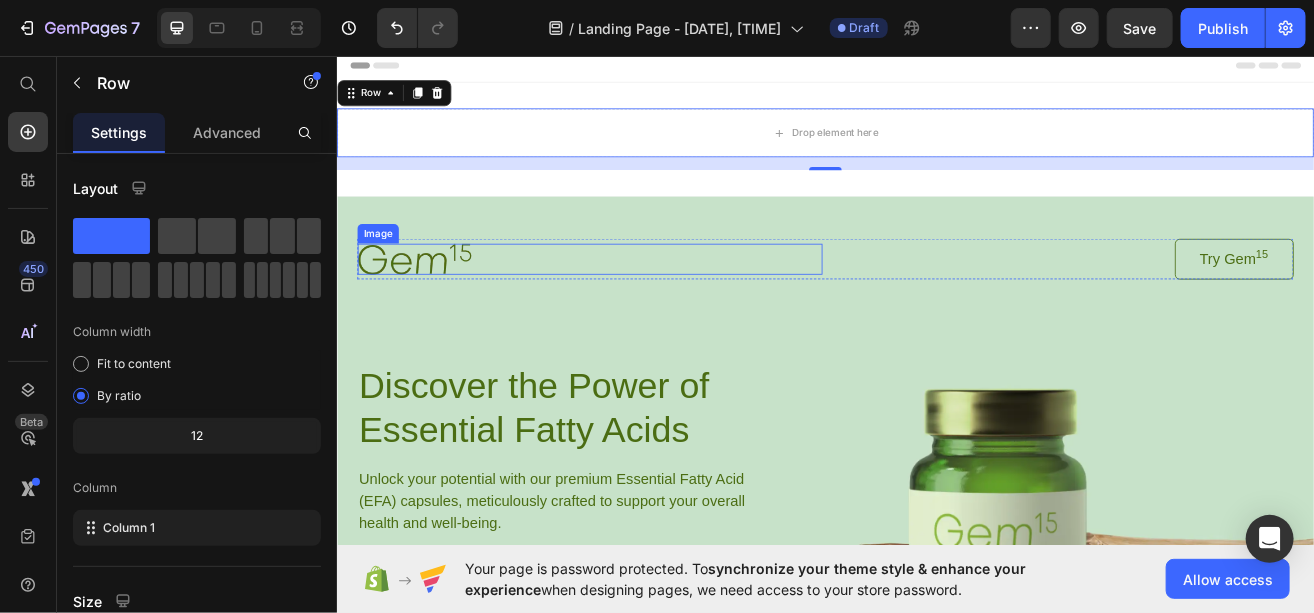 click at bounding box center (646, 306) 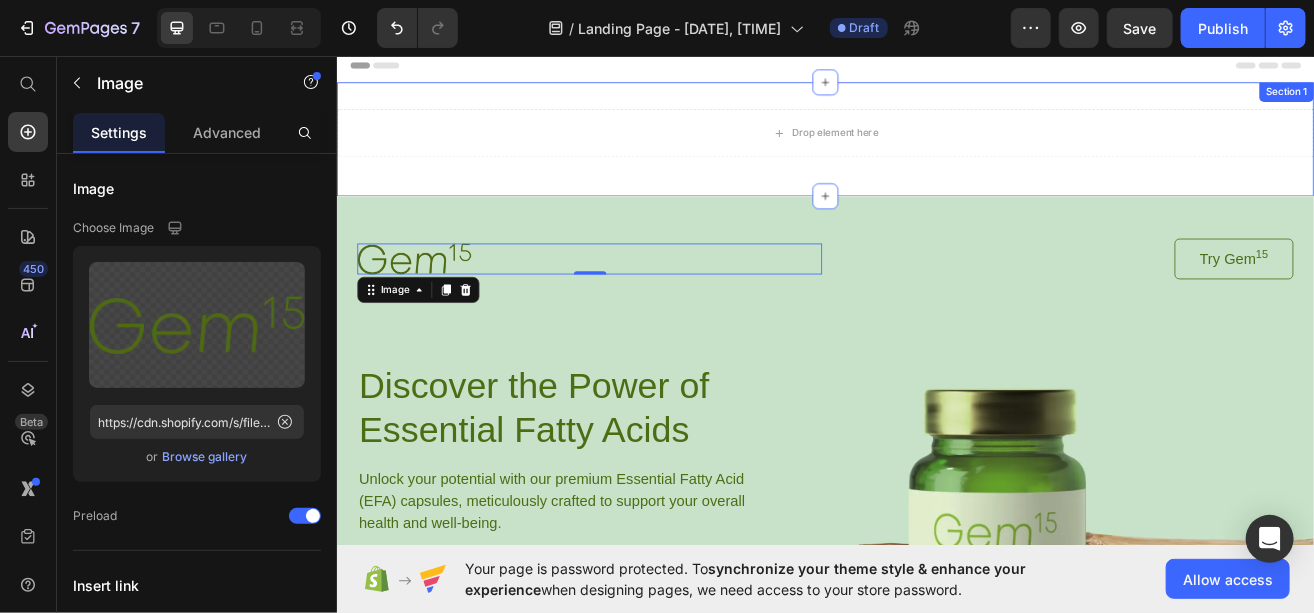 click on "Drop element here Row Section 1" at bounding box center (936, 160) 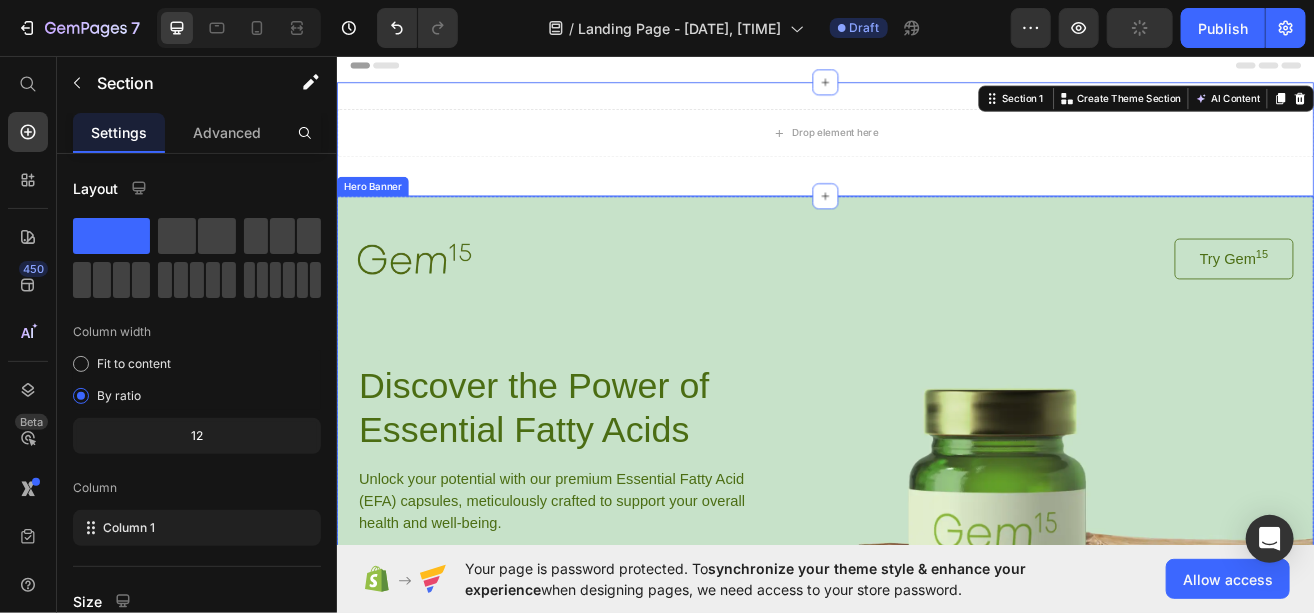 click on "Image Try Gem 15 Button Row Discover the Power of Essential Fatty Acids Heading Unlock your potential with our premium Essential Fatty Acid (EFA) capsules, meticulously crafted to support your overall health and well-being. Text Block buy now Button Row Row" at bounding box center [936, 493] 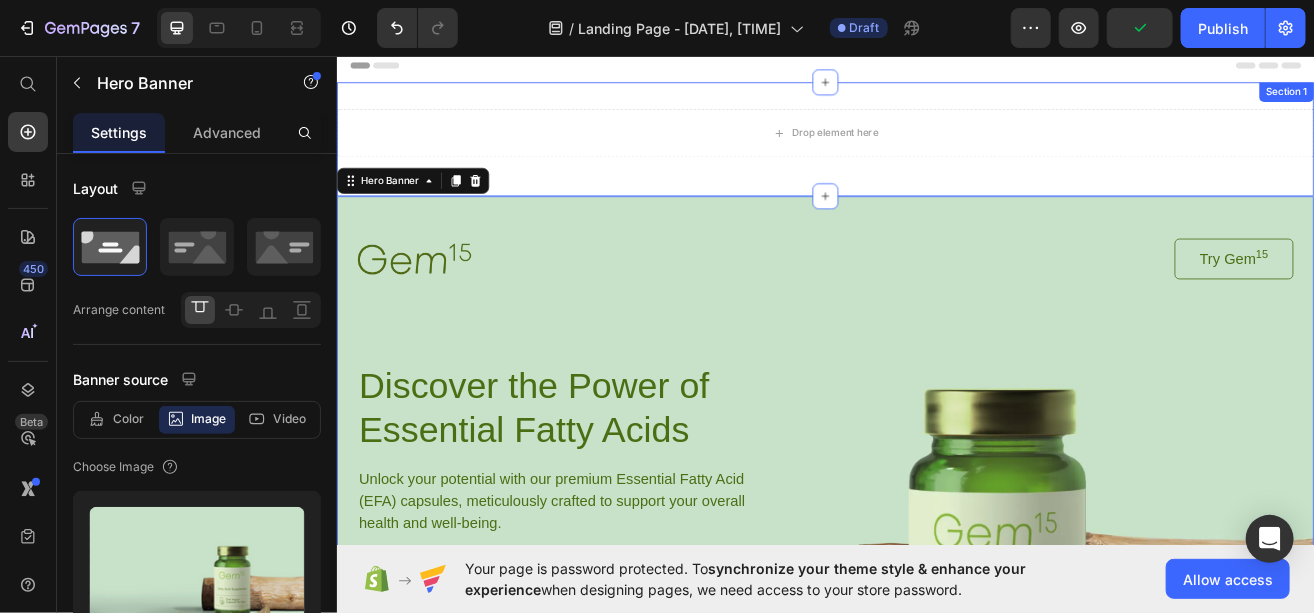 click on "Drop element here Row Section 1" at bounding box center [936, 160] 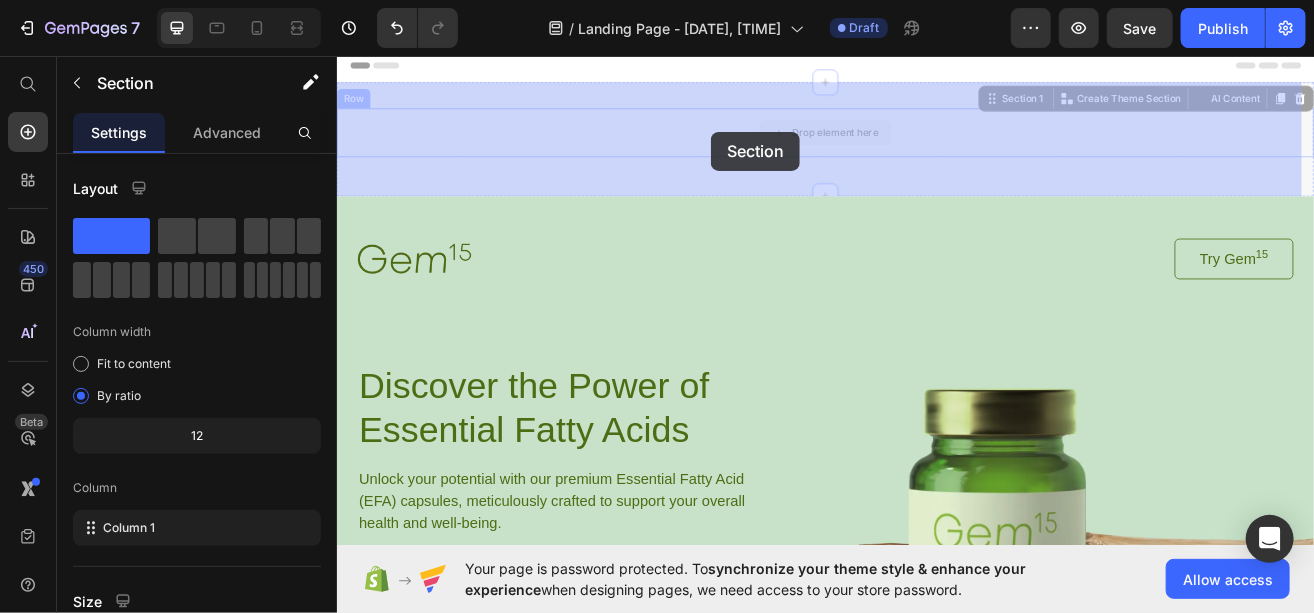 drag, startPoint x: 796, startPoint y: 91, endPoint x: 795, endPoint y: 150, distance: 59.008472 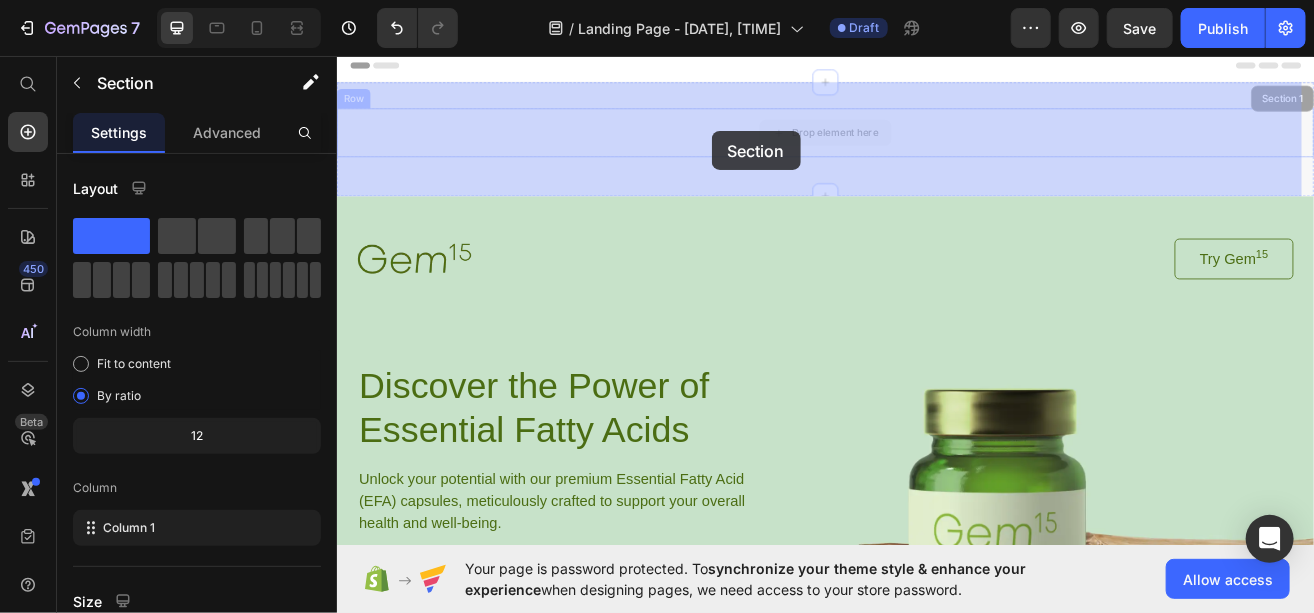 drag, startPoint x: 798, startPoint y: 227, endPoint x: 794, endPoint y: 181, distance: 46.173584 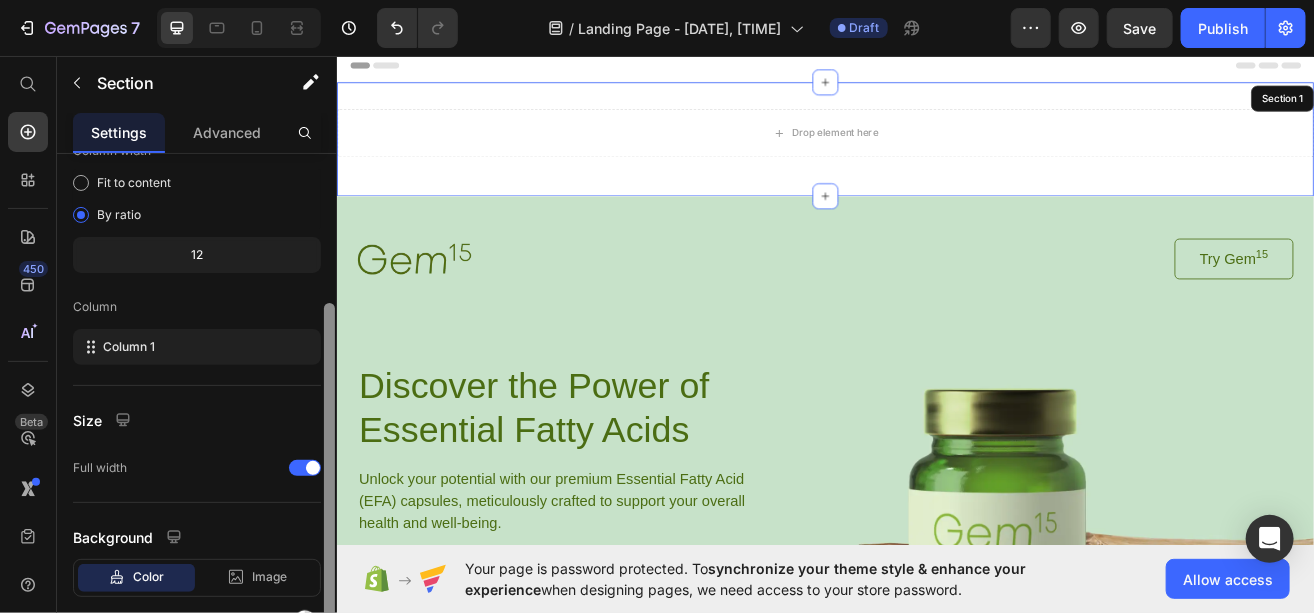 scroll, scrollTop: 174, scrollLeft: 0, axis: vertical 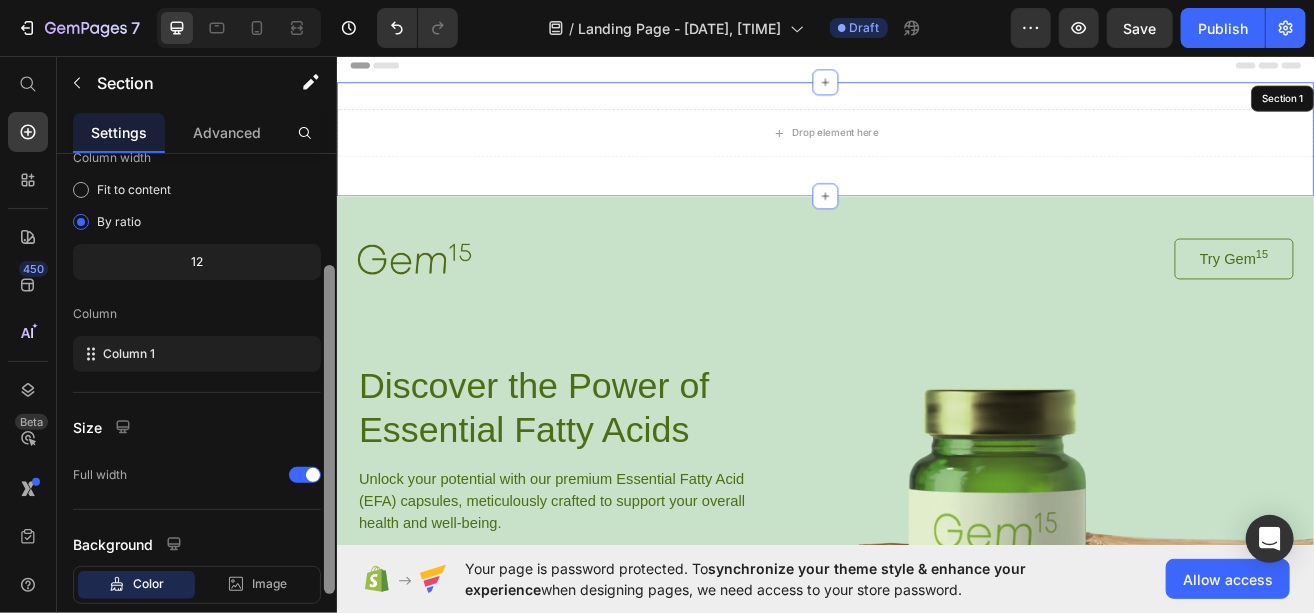drag, startPoint x: 327, startPoint y: 228, endPoint x: 325, endPoint y: 340, distance: 112.01785 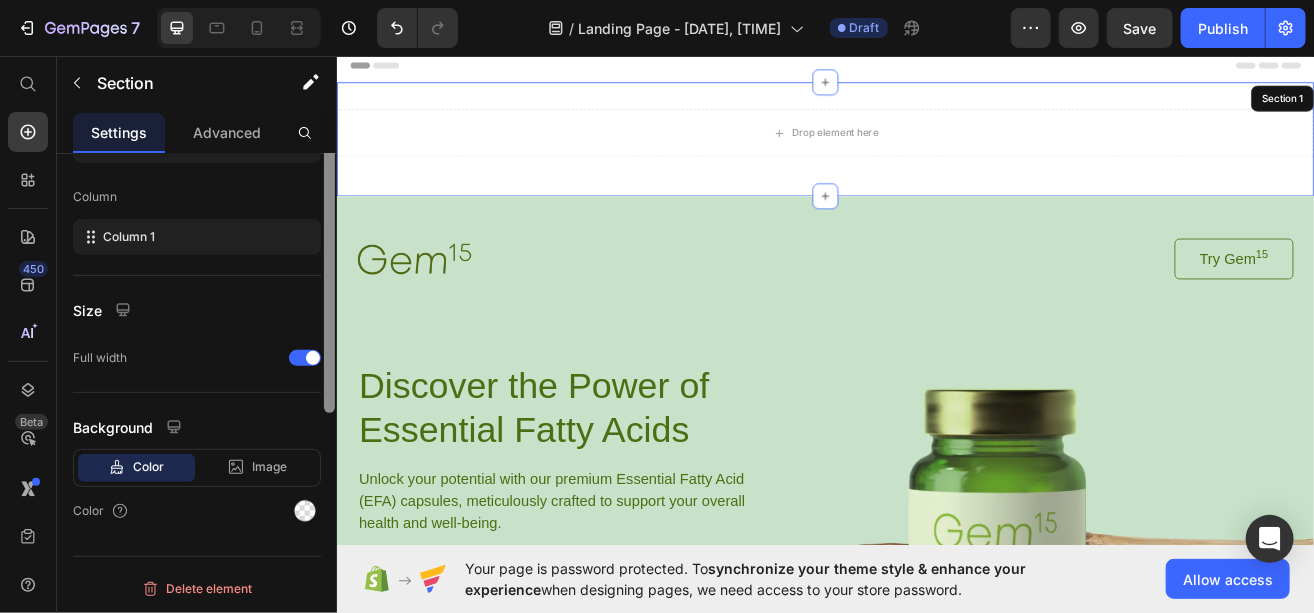 scroll, scrollTop: 0, scrollLeft: 0, axis: both 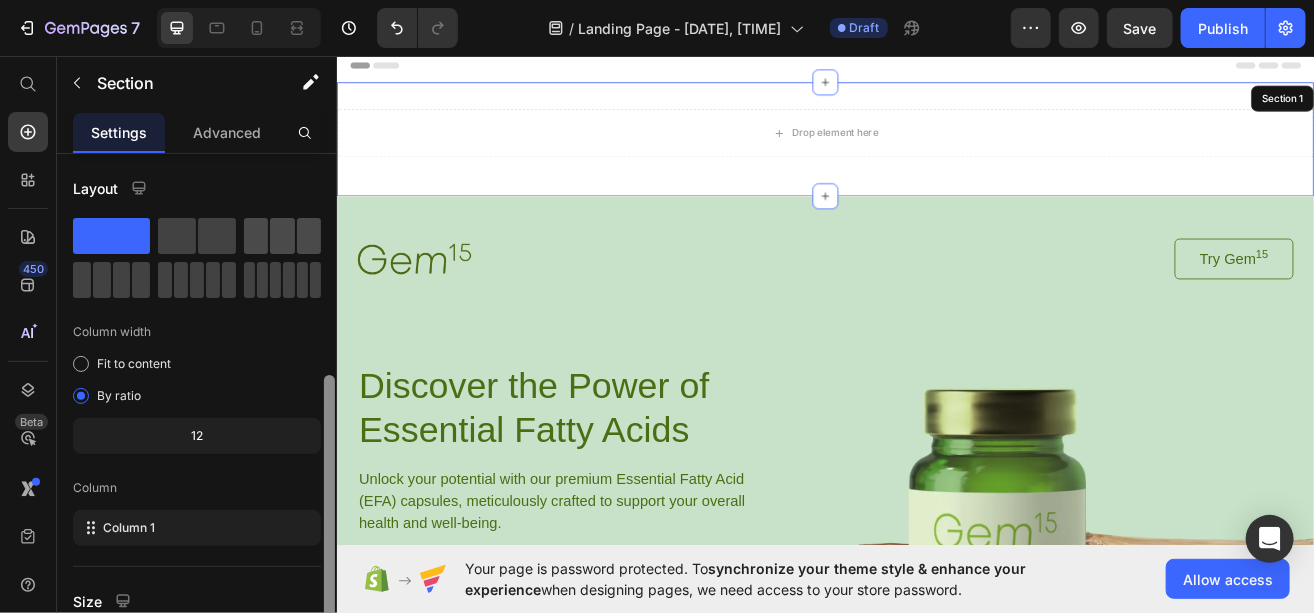 drag, startPoint x: 331, startPoint y: 391, endPoint x: 312, endPoint y: 245, distance: 147.23111 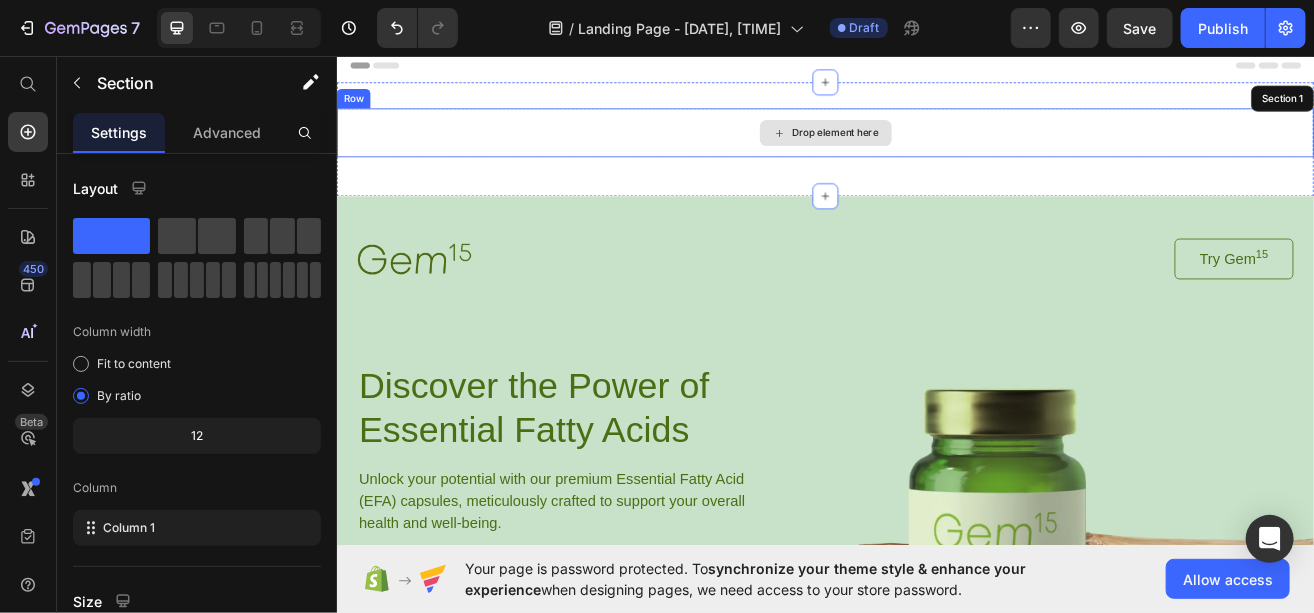 click on "Drop element here" at bounding box center [948, 152] 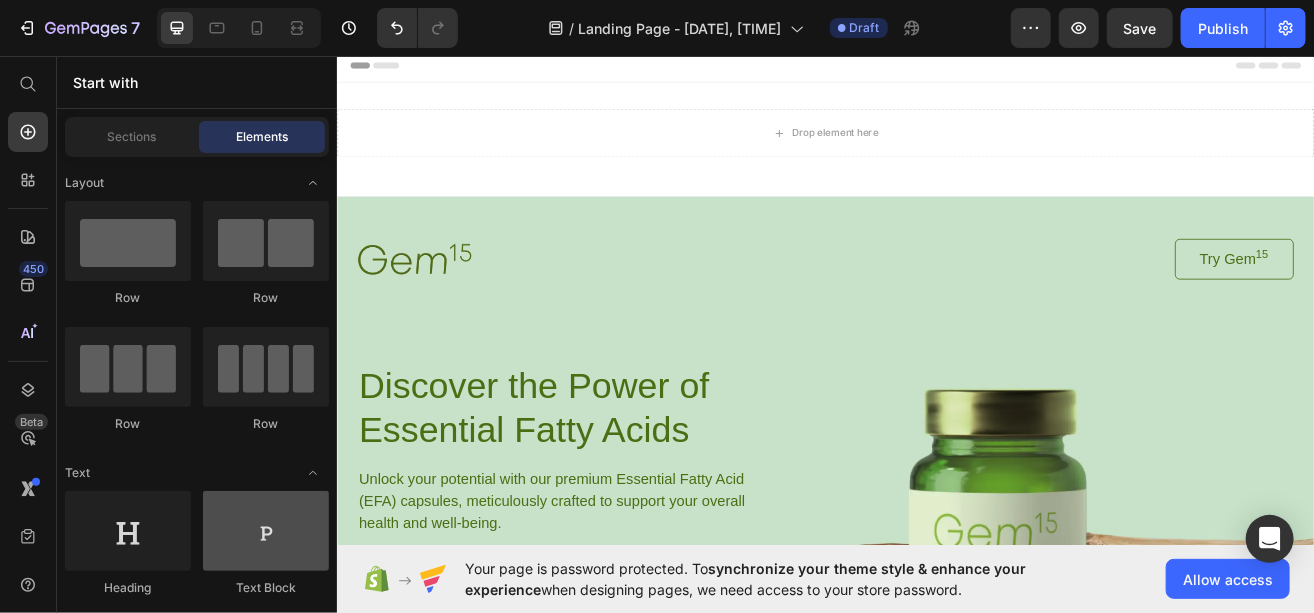 scroll, scrollTop: 0, scrollLeft: 0, axis: both 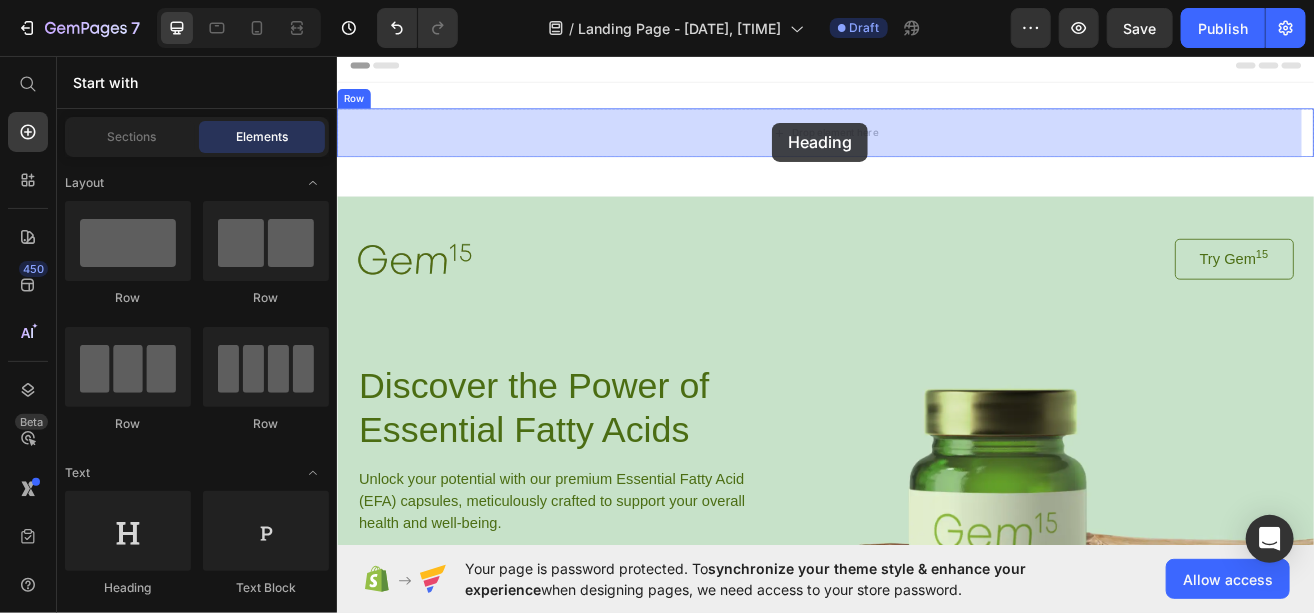 drag, startPoint x: 470, startPoint y: 586, endPoint x: 870, endPoint y: 138, distance: 600.58636 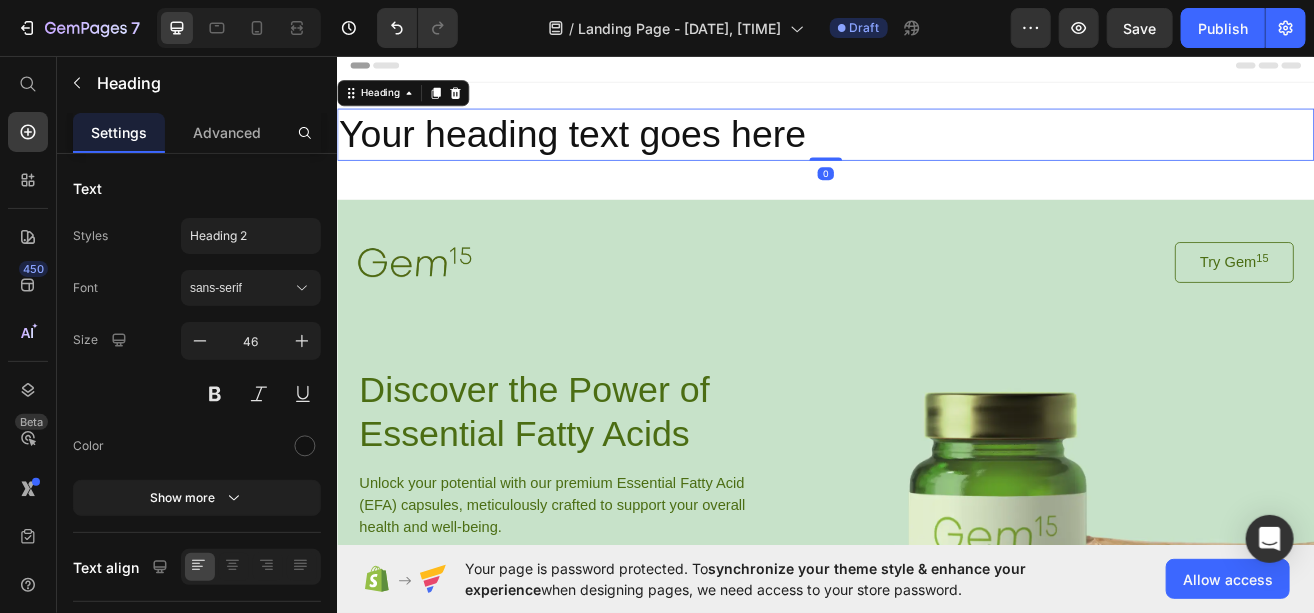 click on "Your heading text goes here" at bounding box center (936, 154) 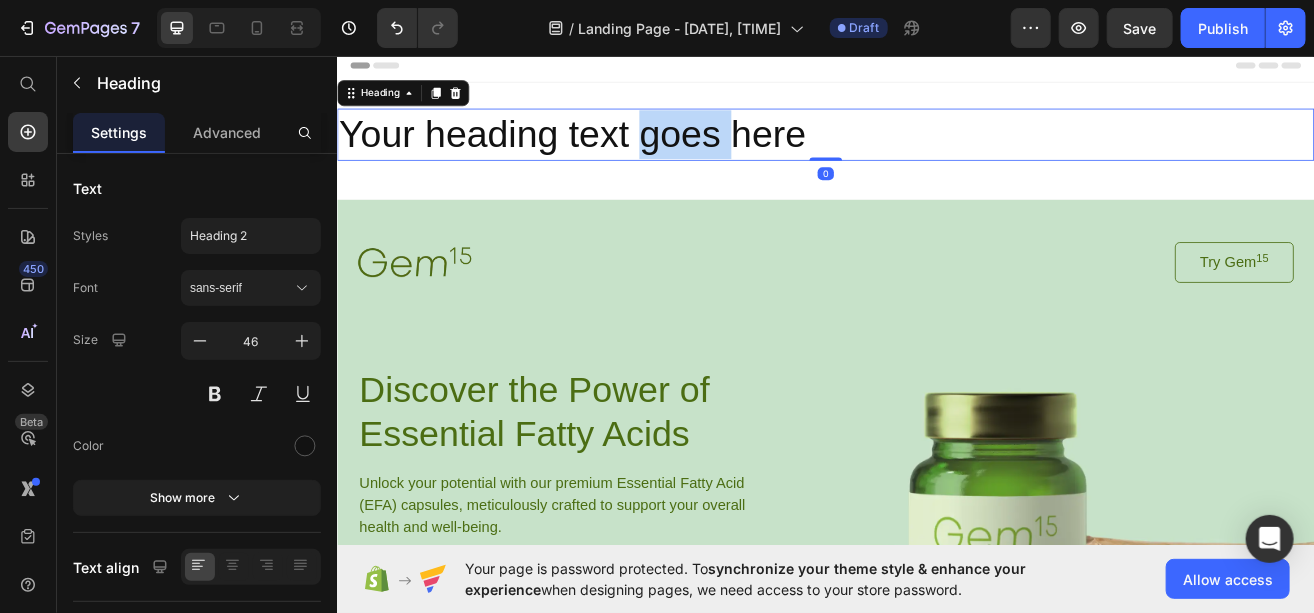 click on "Your heading text goes here" at bounding box center (936, 154) 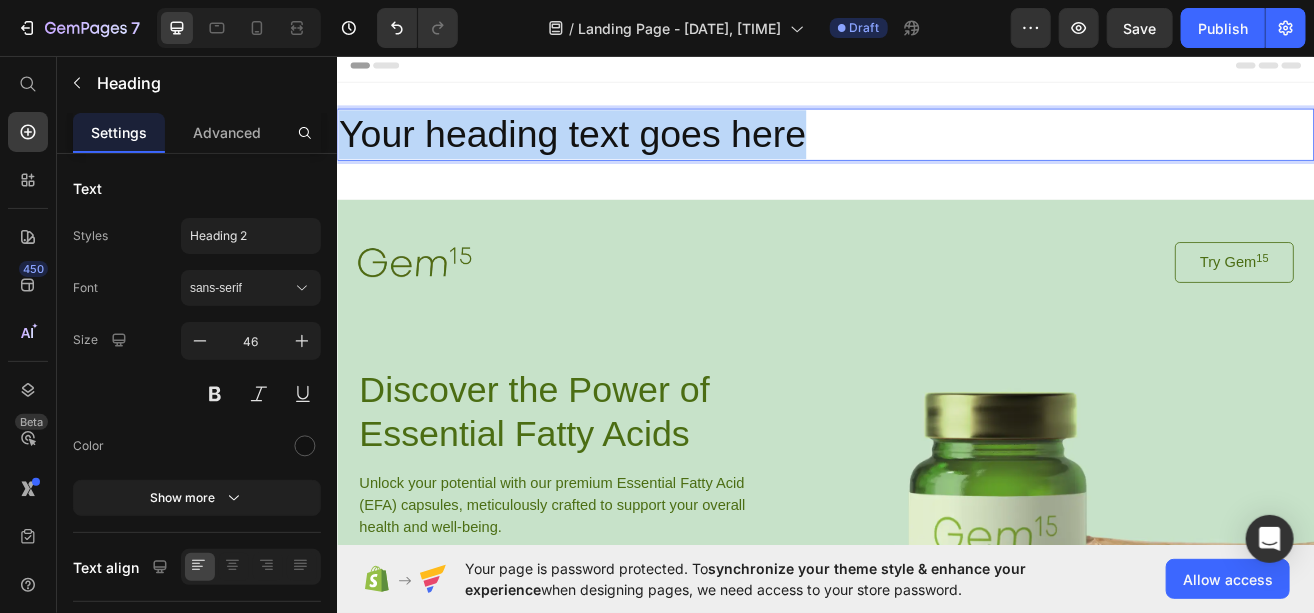 click on "Your heading text goes here" at bounding box center (936, 154) 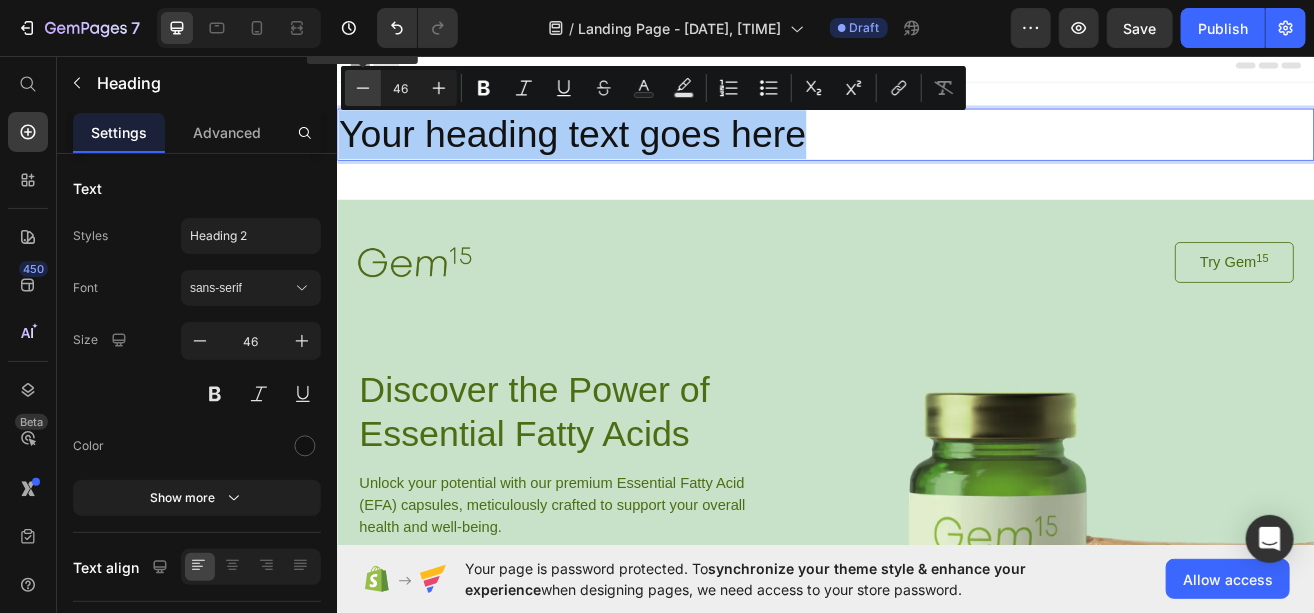 click on "Minus" at bounding box center [363, 88] 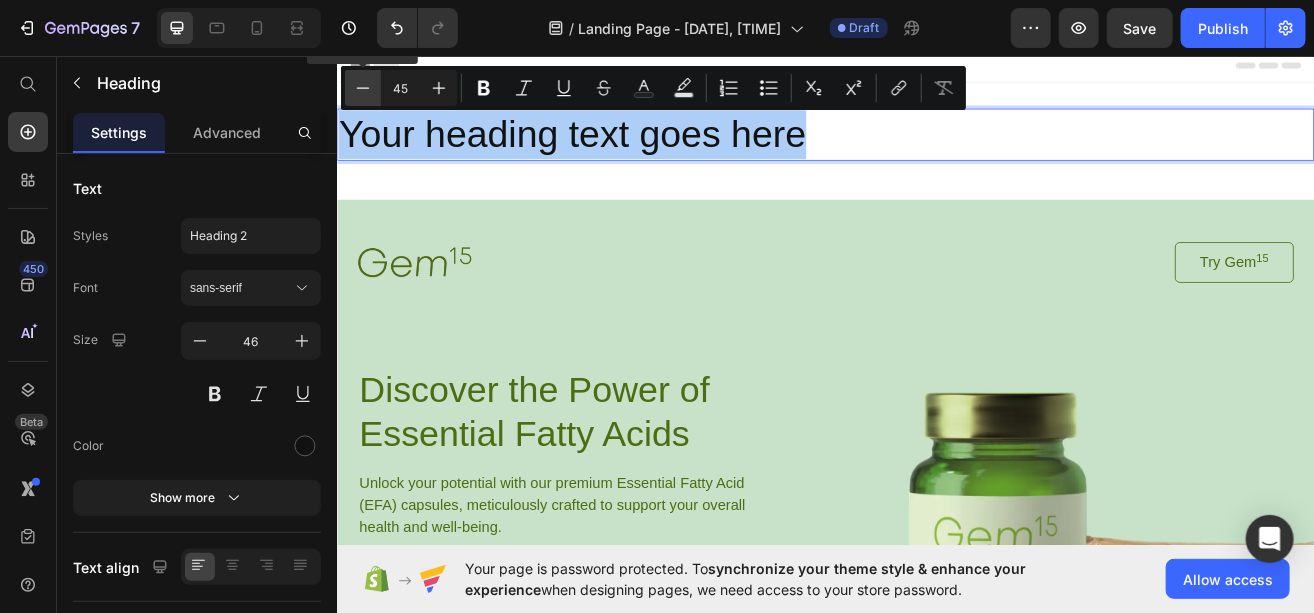 click on "Minus" at bounding box center [363, 88] 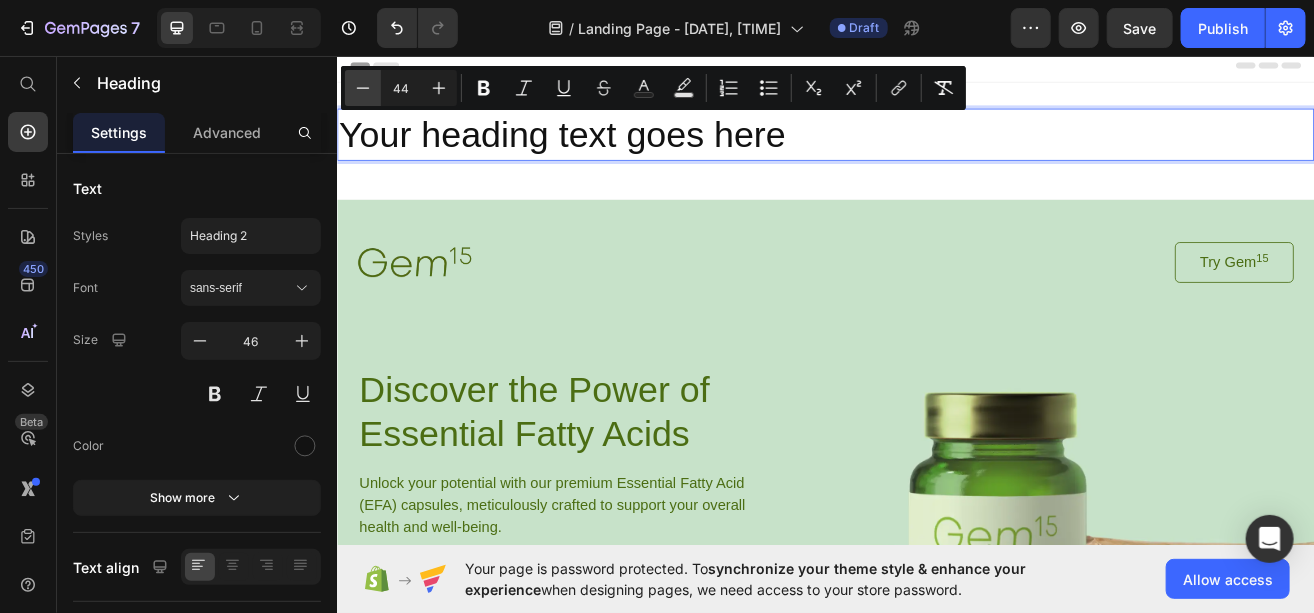 click on "Minus" at bounding box center (363, 88) 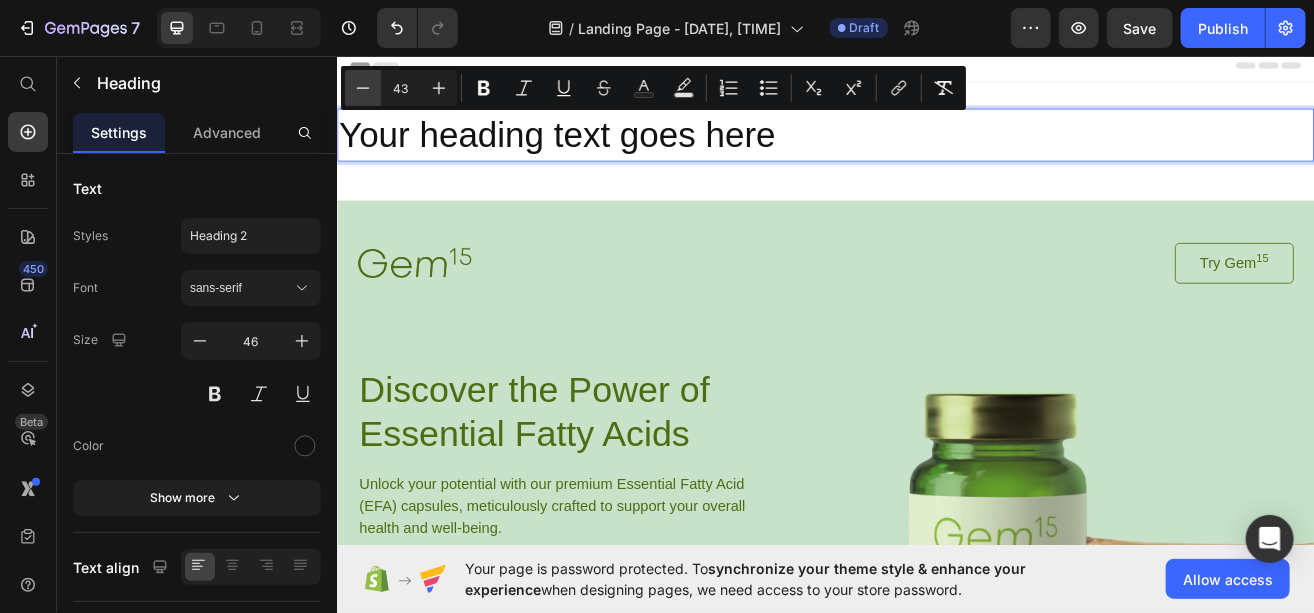 click on "Minus" at bounding box center [363, 88] 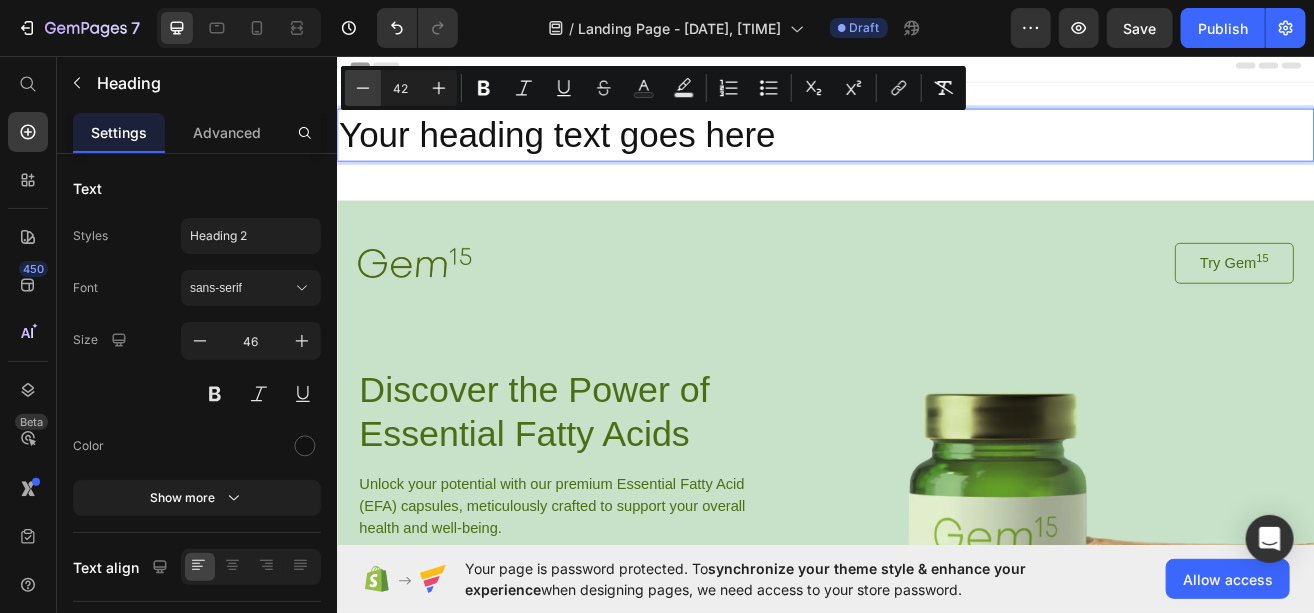 click on "Minus" at bounding box center (363, 88) 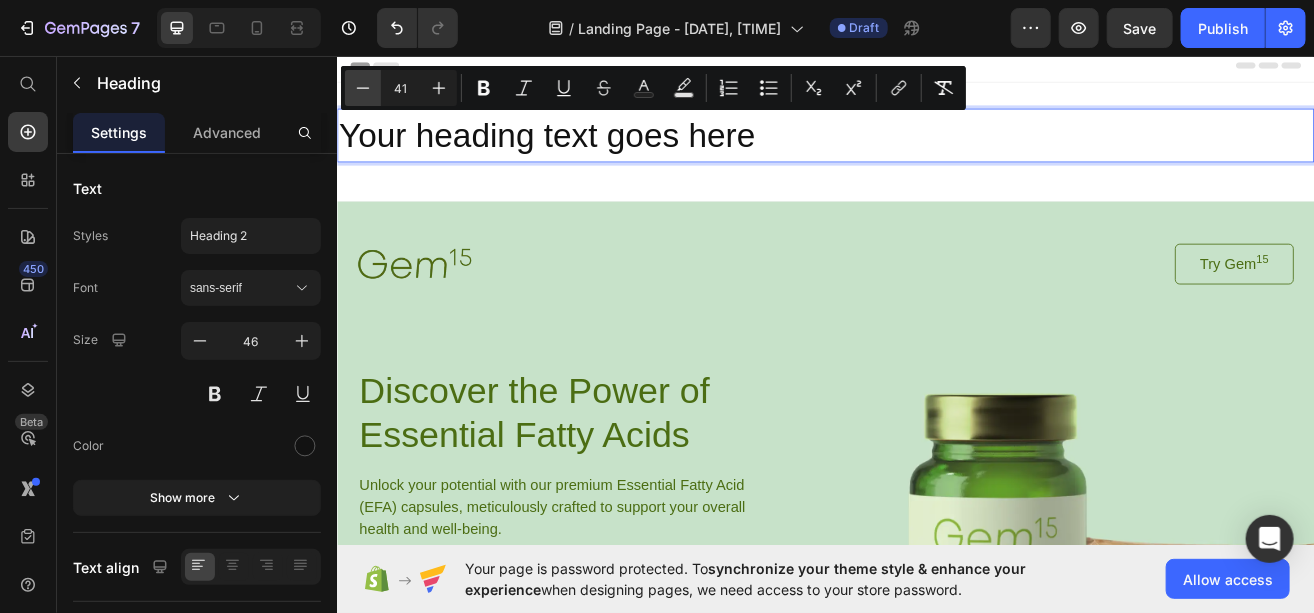 click on "Minus" at bounding box center [363, 88] 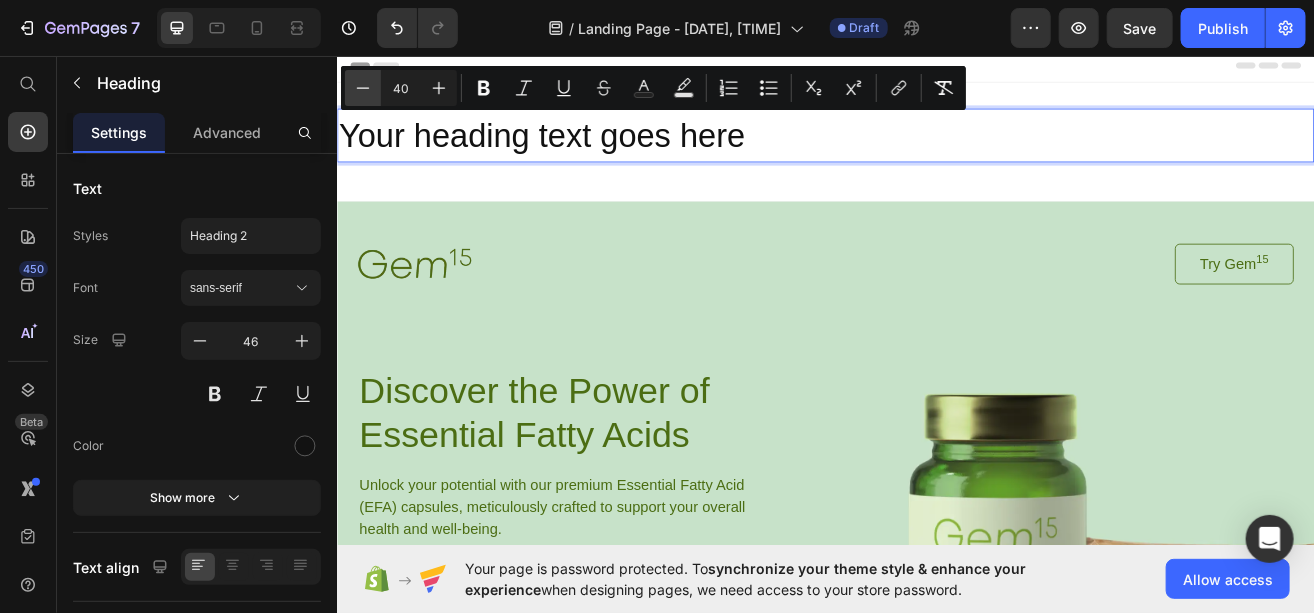 click on "Minus" at bounding box center (363, 88) 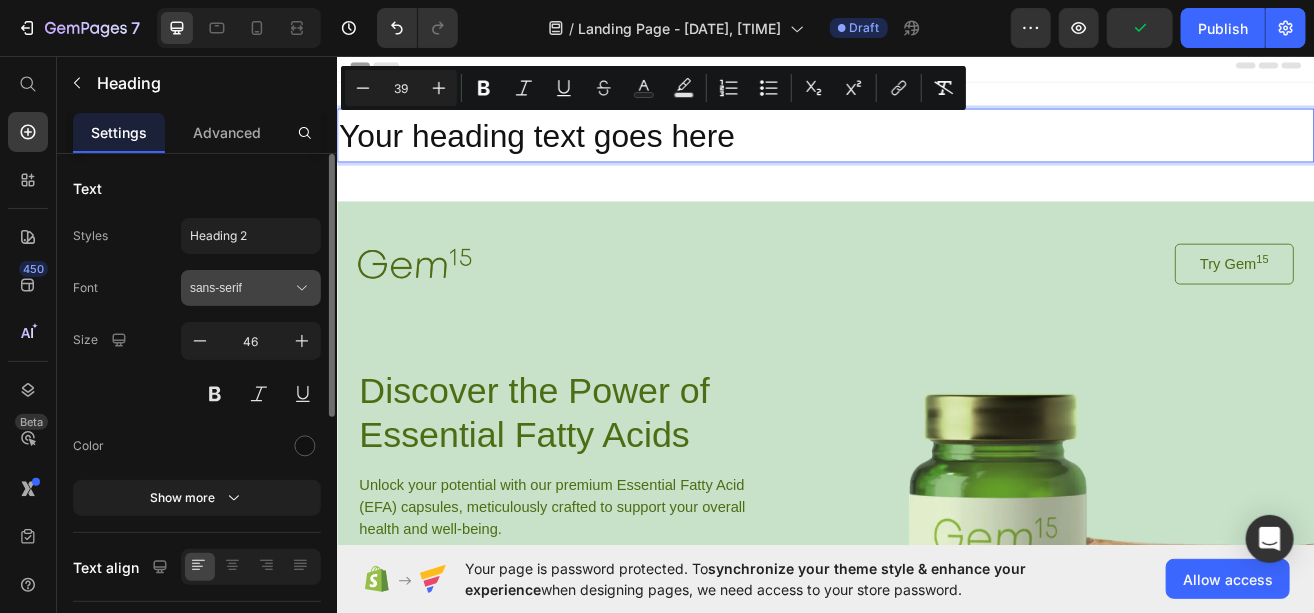 click on "sans-serif" at bounding box center [241, 288] 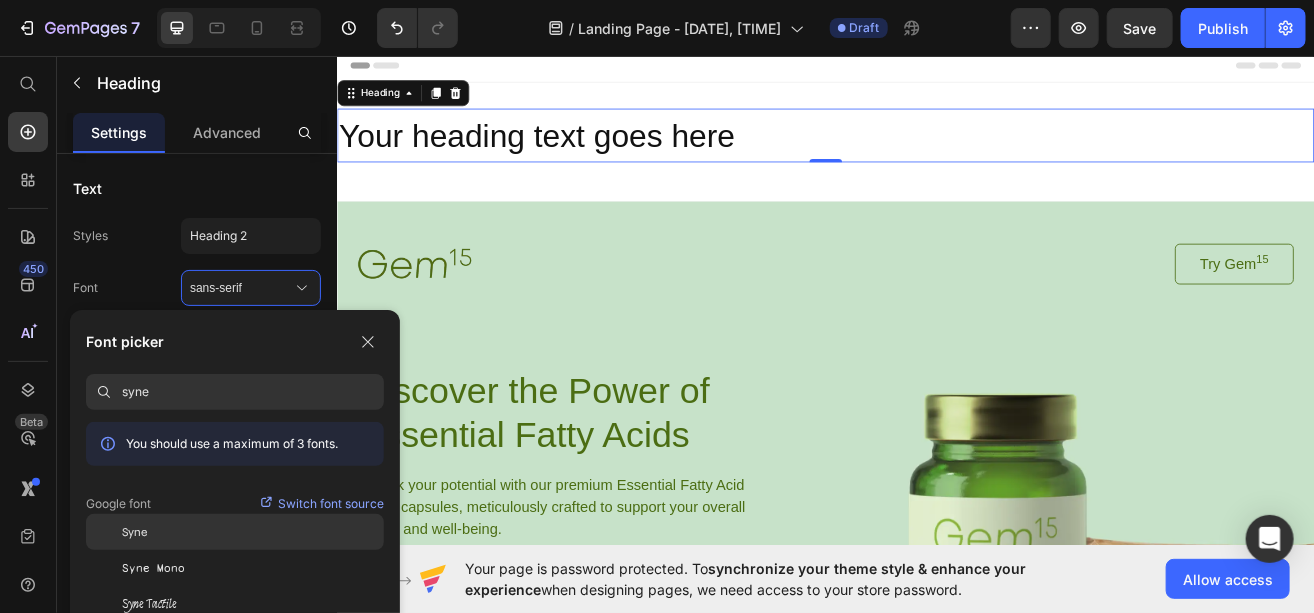 type on "syne" 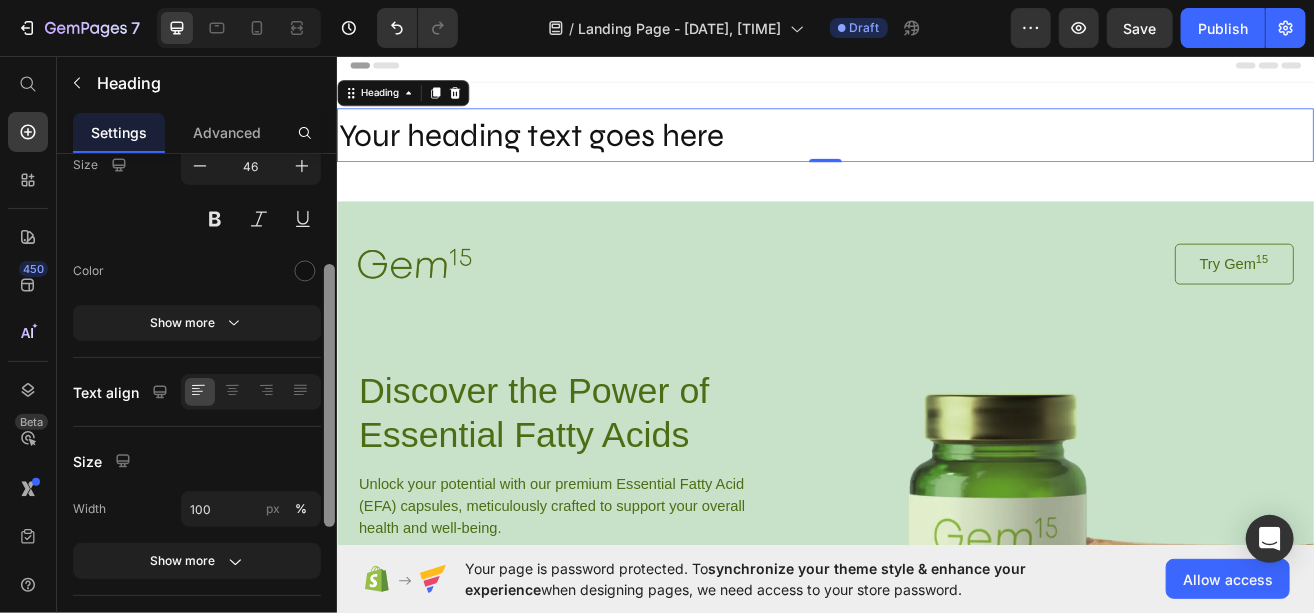 scroll, scrollTop: 189, scrollLeft: 0, axis: vertical 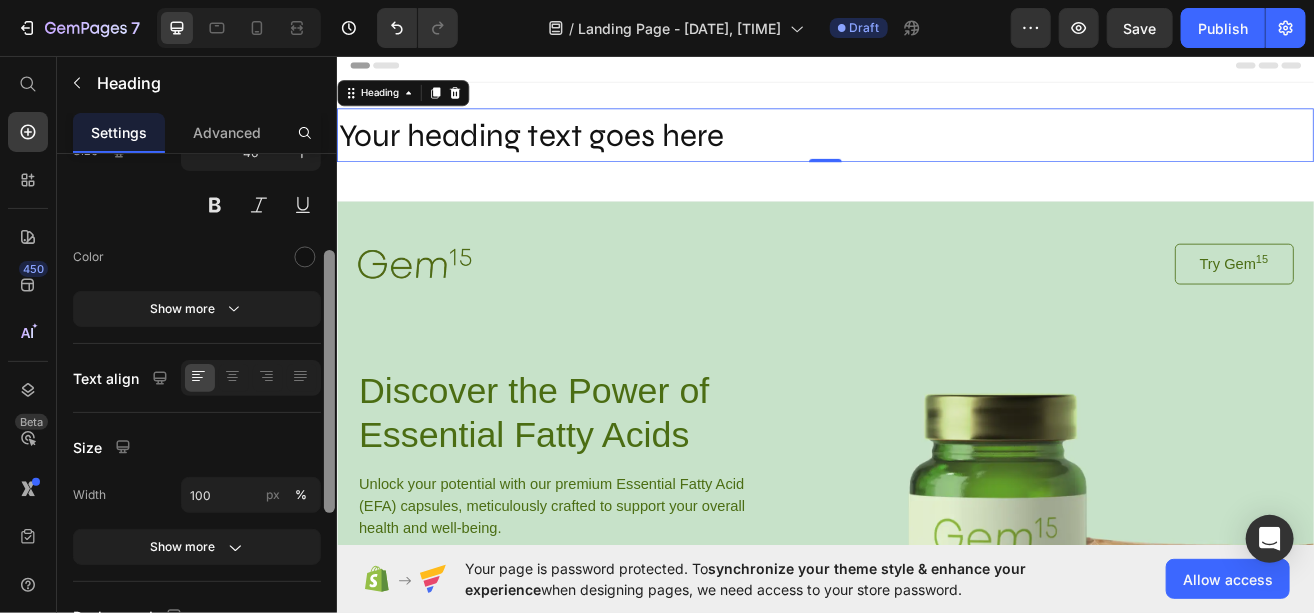drag, startPoint x: 326, startPoint y: 261, endPoint x: 316, endPoint y: 358, distance: 97.5141 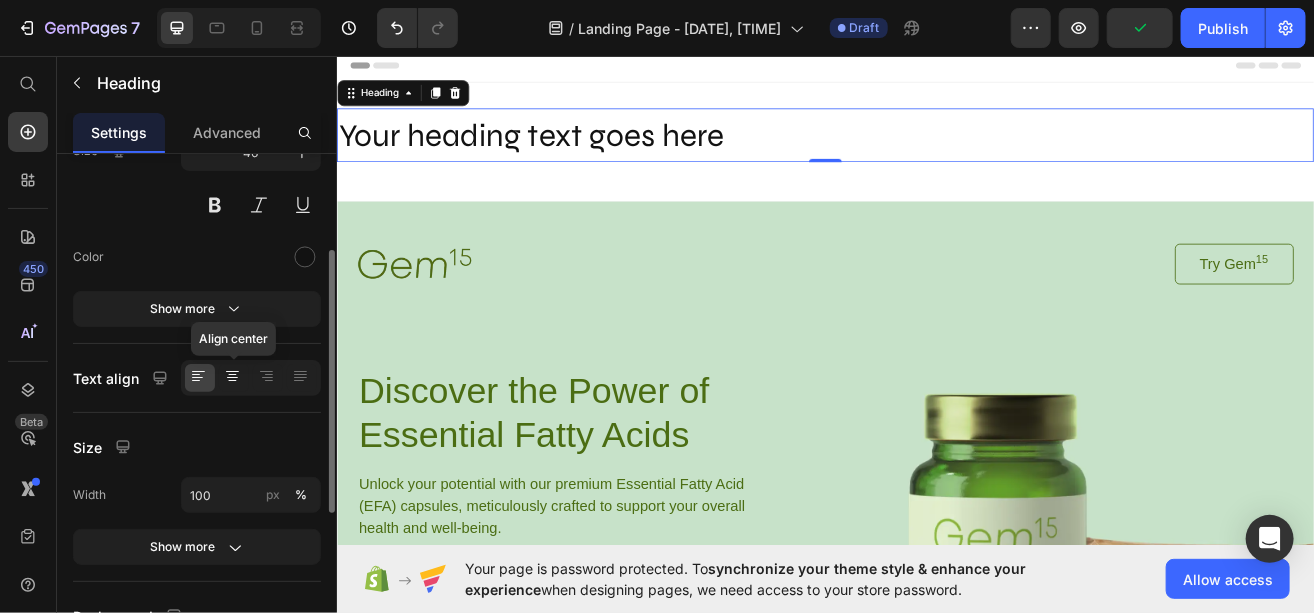 click 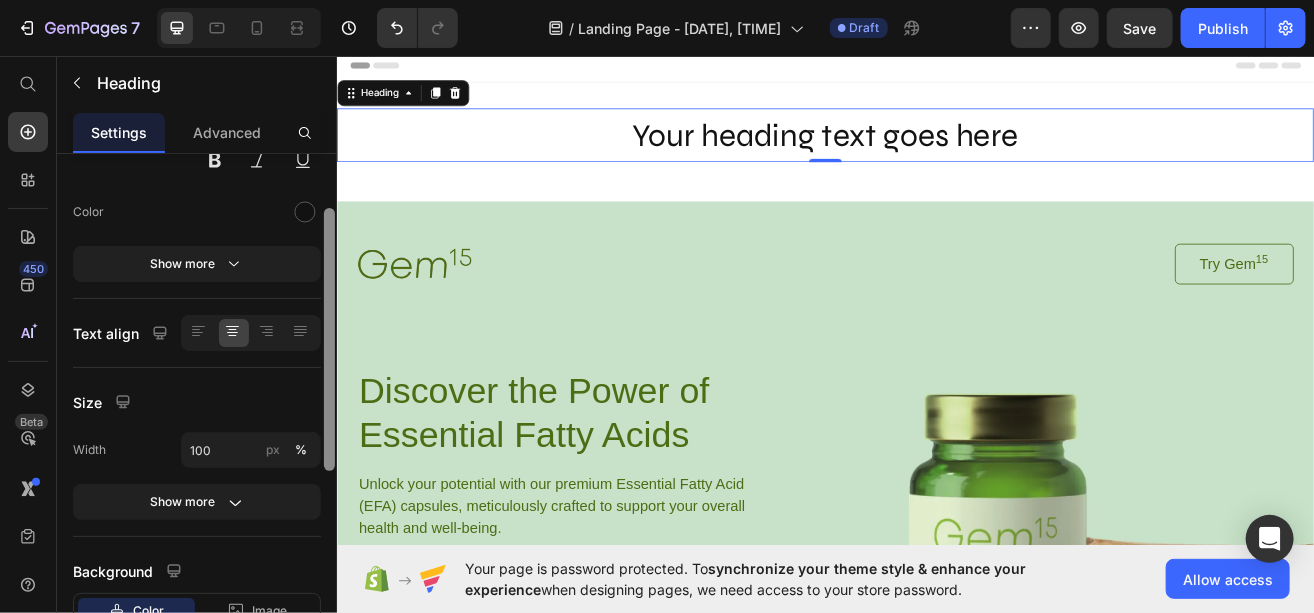 drag, startPoint x: 333, startPoint y: 355, endPoint x: 333, endPoint y: 392, distance: 37 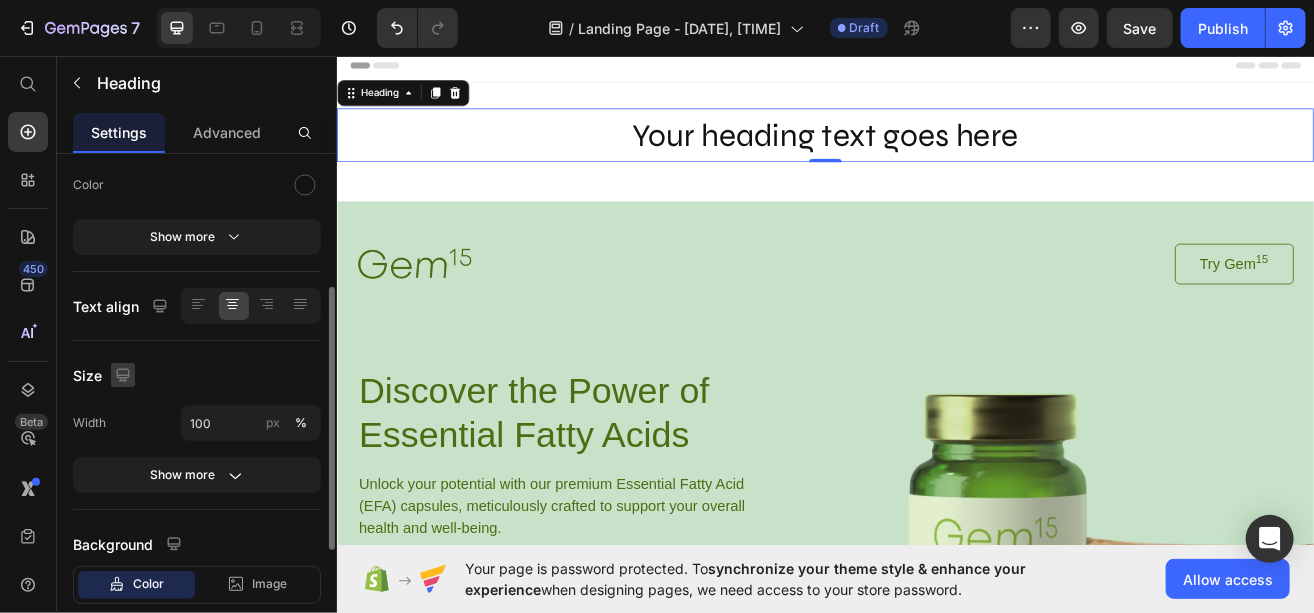 click 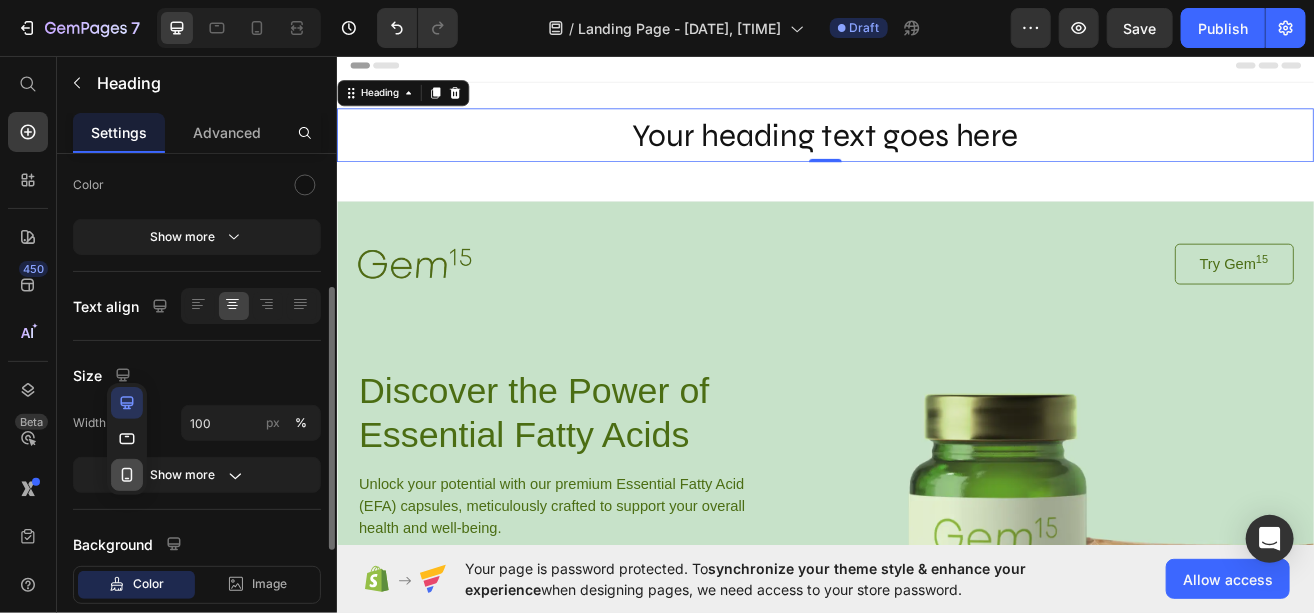 click 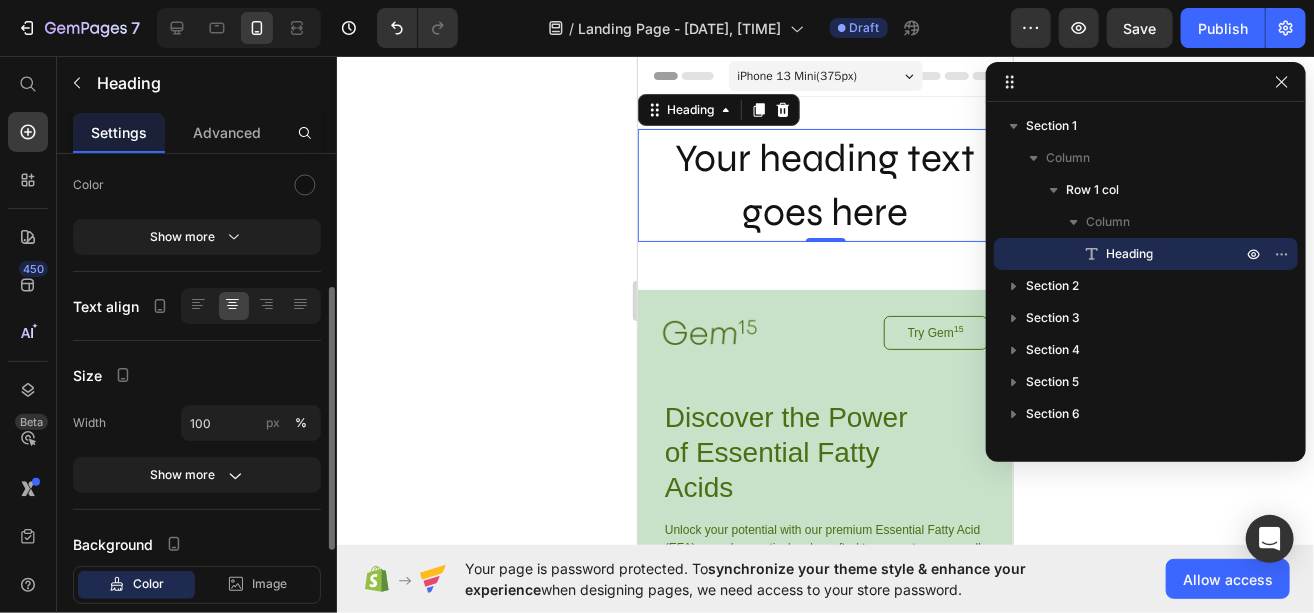 scroll, scrollTop: 2, scrollLeft: 0, axis: vertical 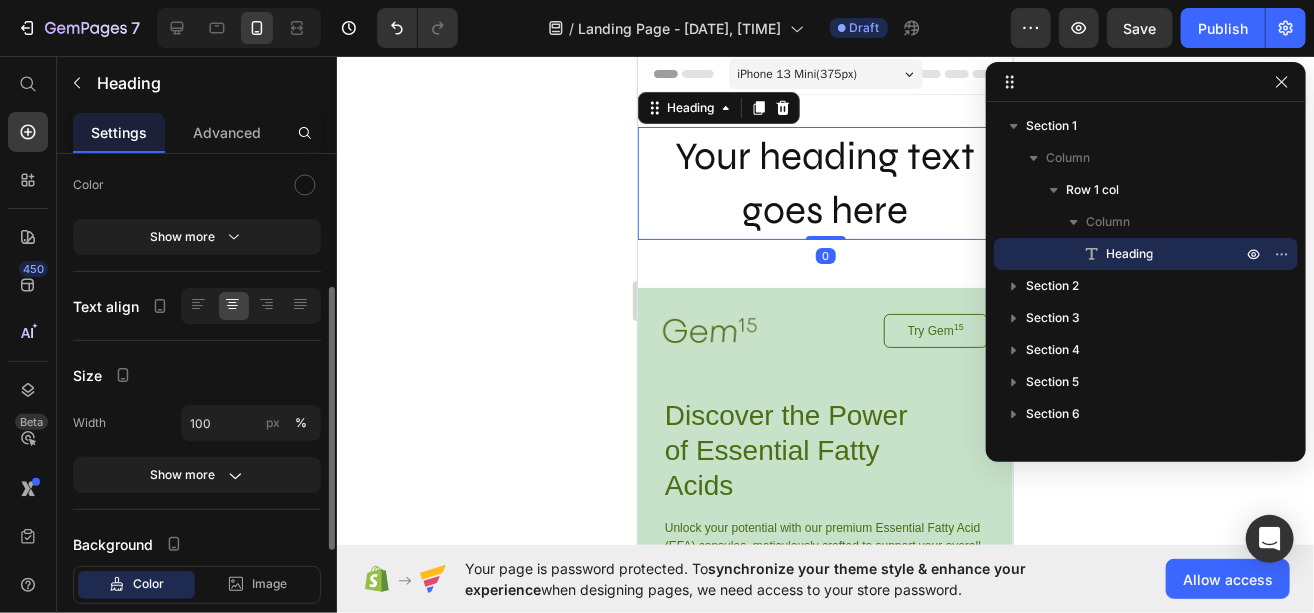 drag, startPoint x: 833, startPoint y: 233, endPoint x: 825, endPoint y: 174, distance: 59.5399 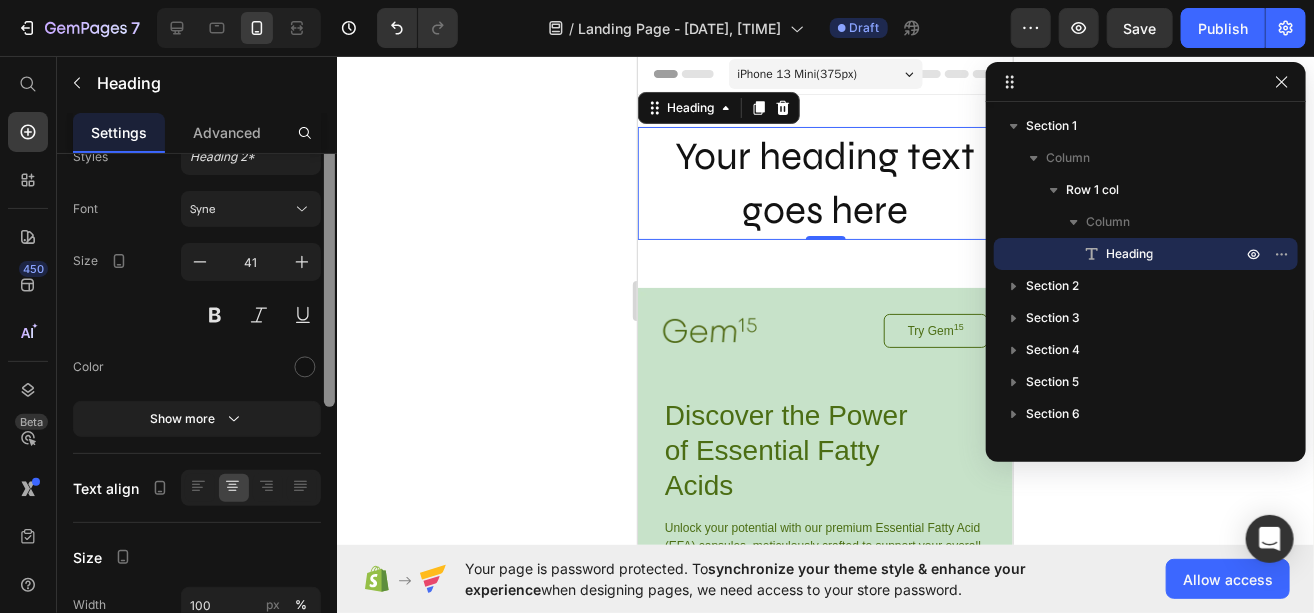 scroll, scrollTop: 0, scrollLeft: 0, axis: both 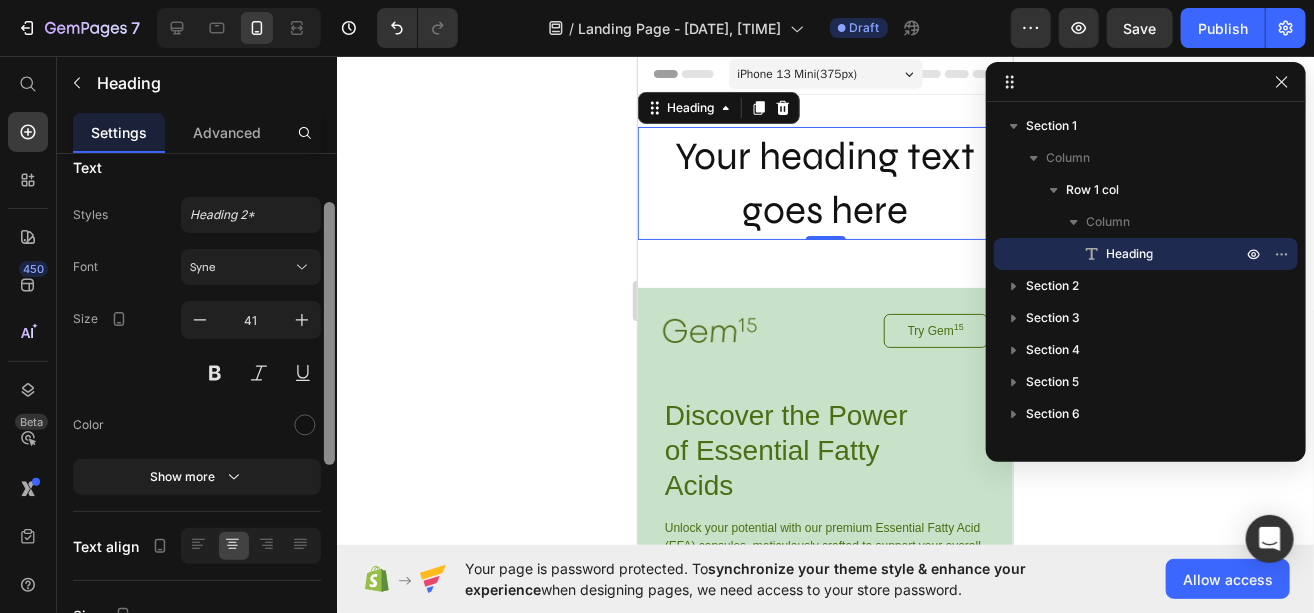 drag, startPoint x: 326, startPoint y: 421, endPoint x: 330, endPoint y: 195, distance: 226.0354 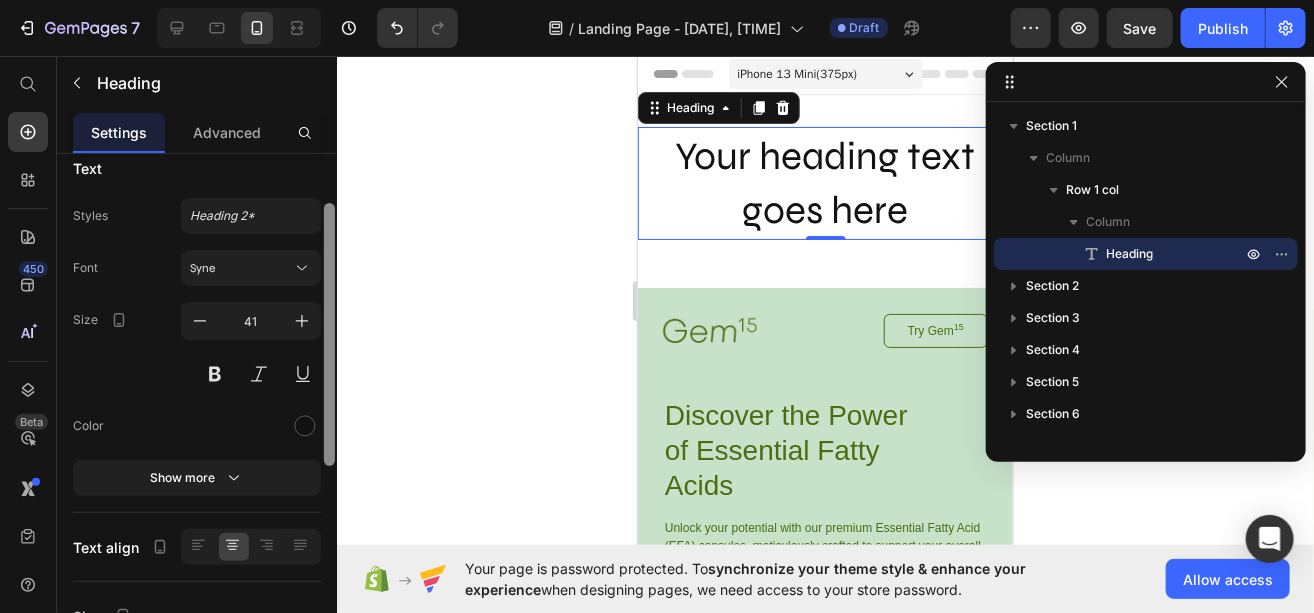 click at bounding box center [329, 334] 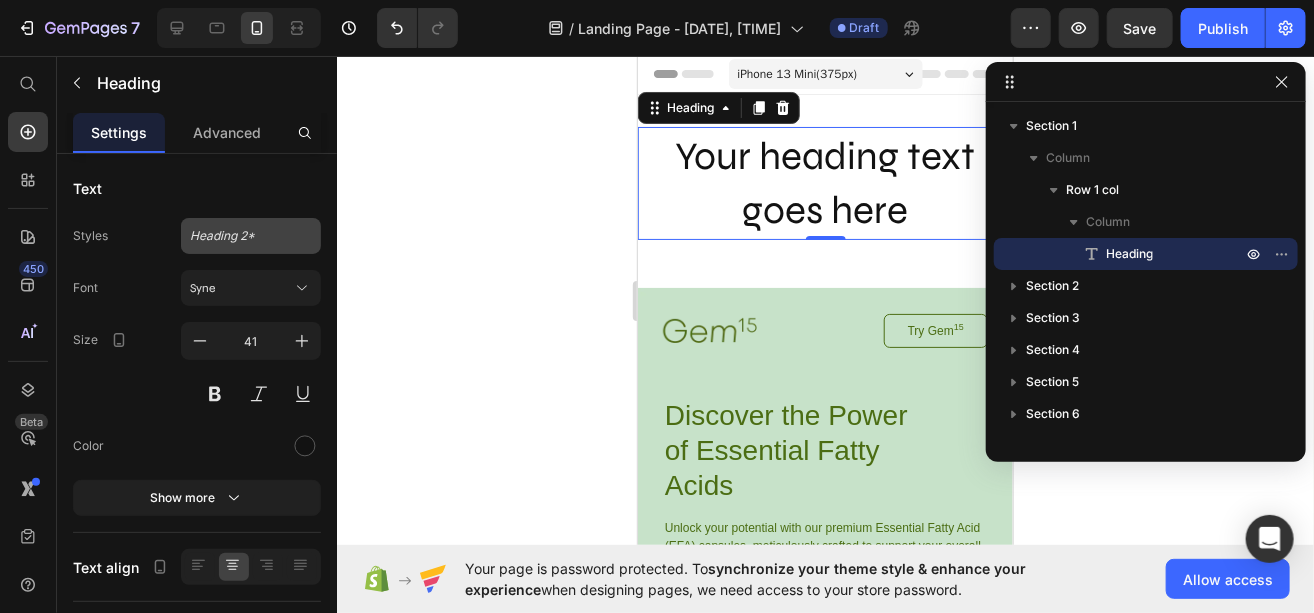 click on "Heading 2*" at bounding box center [251, 236] 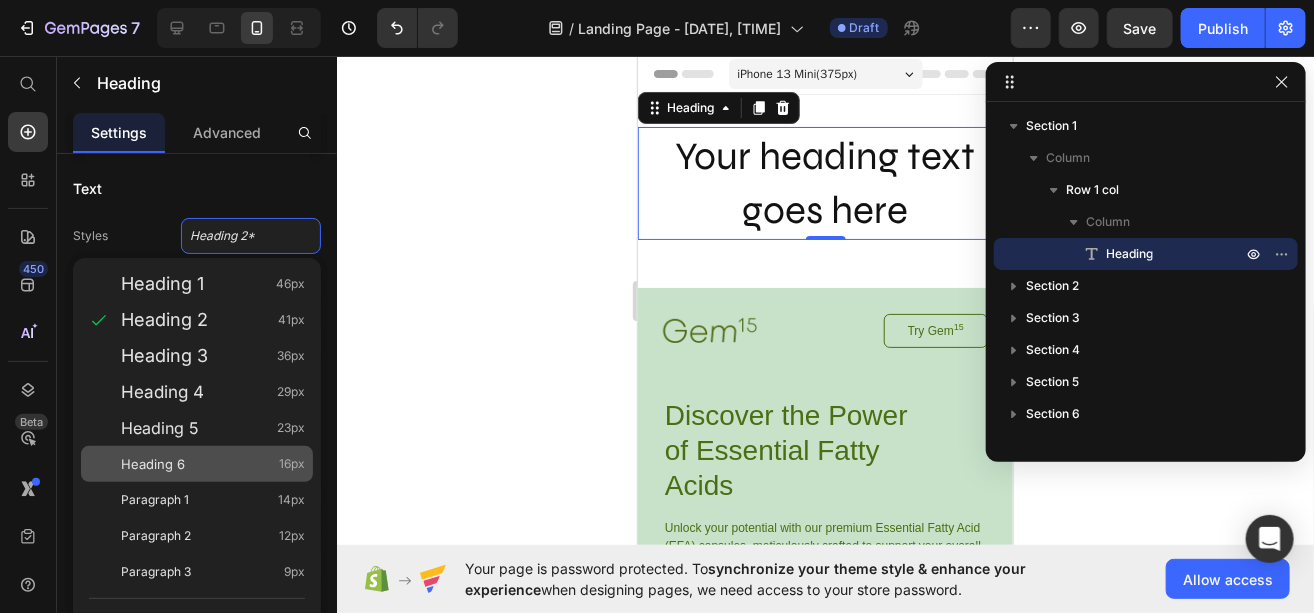 click on "Heading 6 16px" at bounding box center (213, 464) 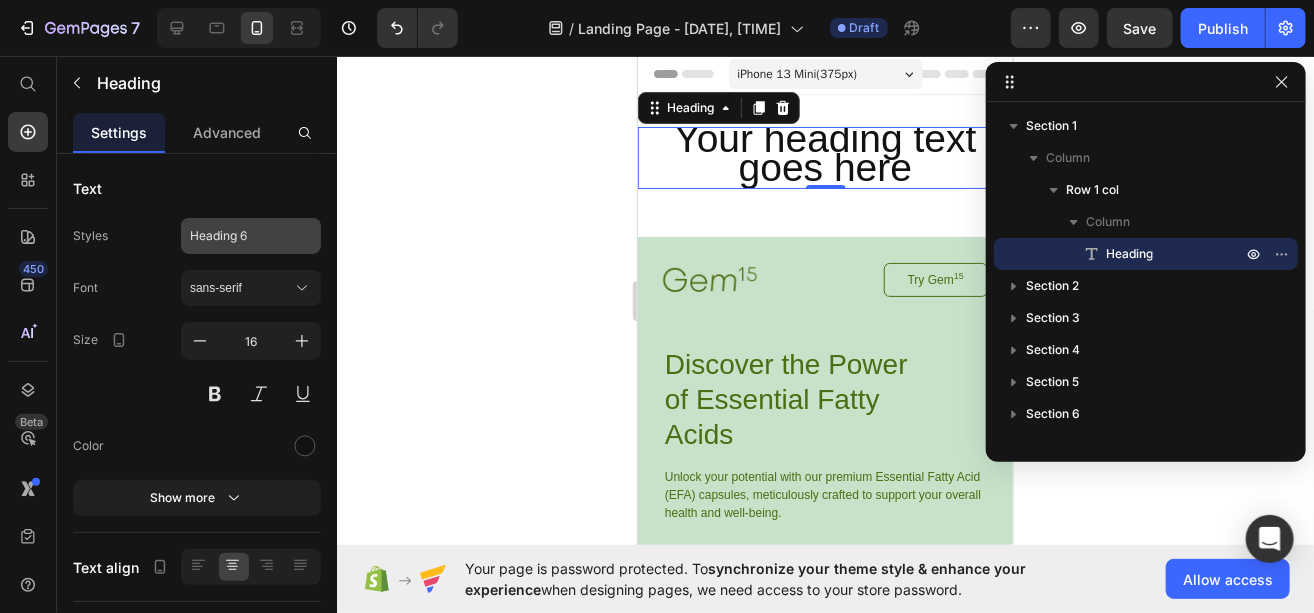 click on "Heading 6" at bounding box center (239, 236) 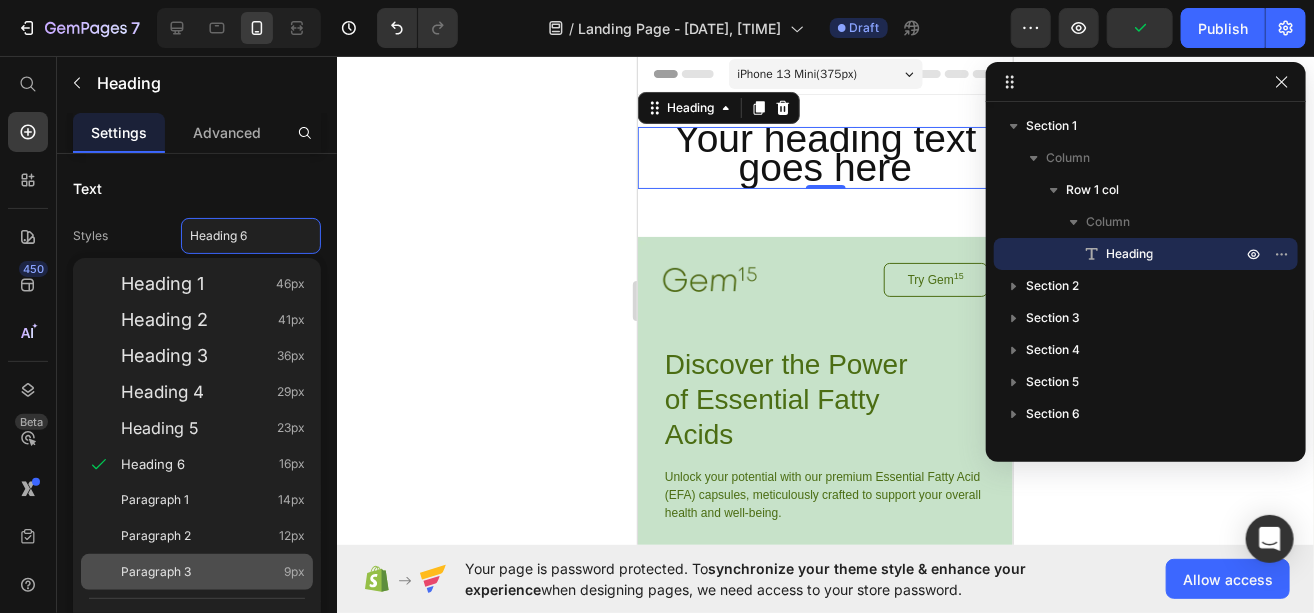 click on "Paragraph 3 9px" at bounding box center [213, 572] 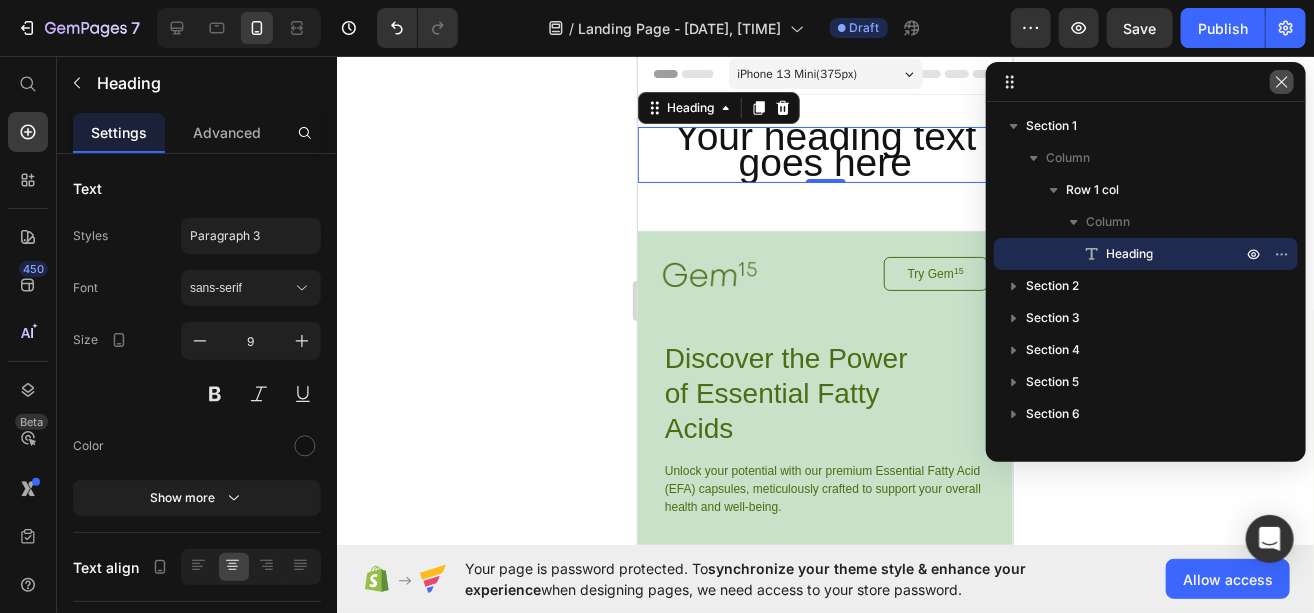 click at bounding box center [1282, 82] 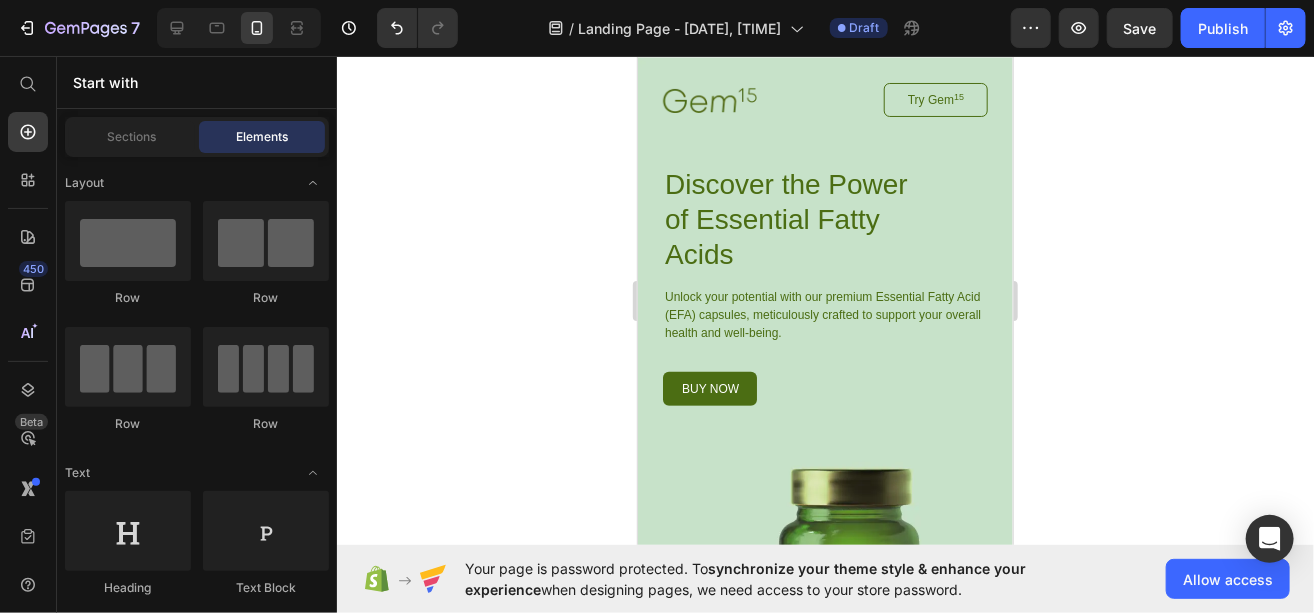 scroll, scrollTop: 0, scrollLeft: 0, axis: both 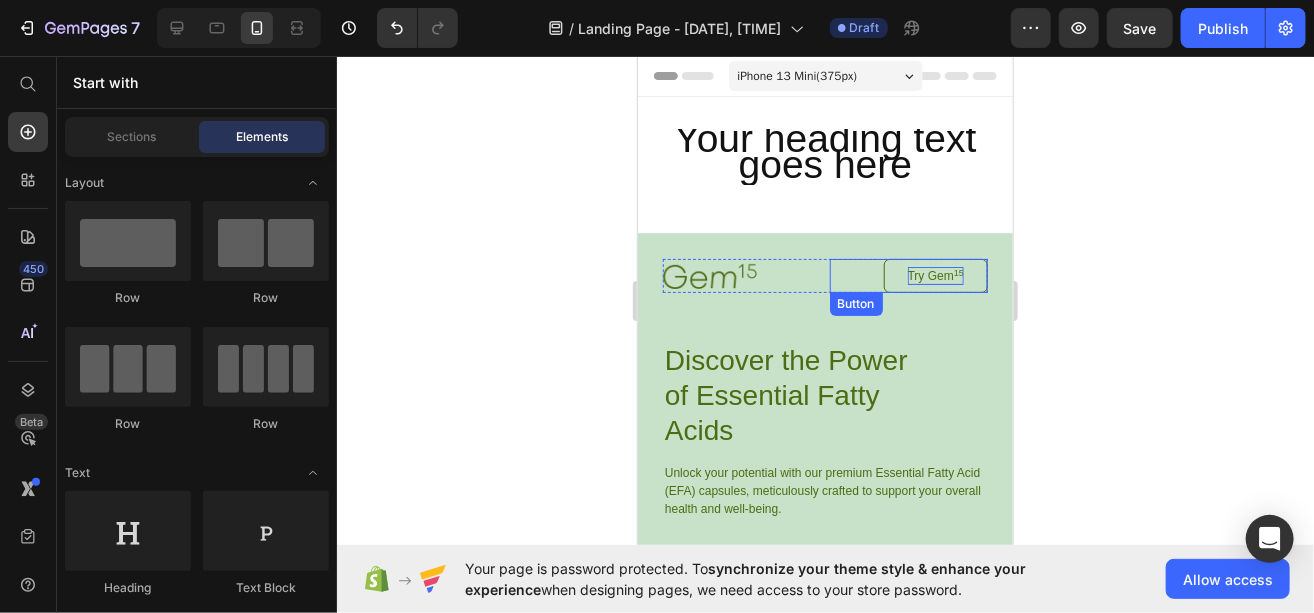 click on "Try Gem 15" at bounding box center (935, 275) 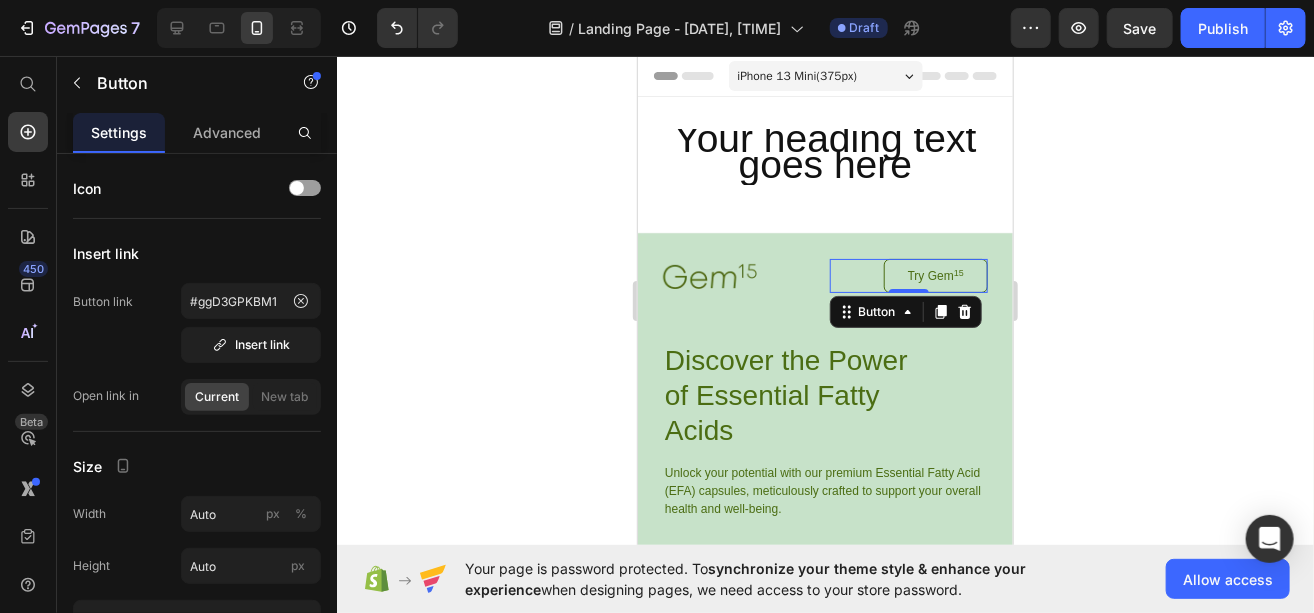 click 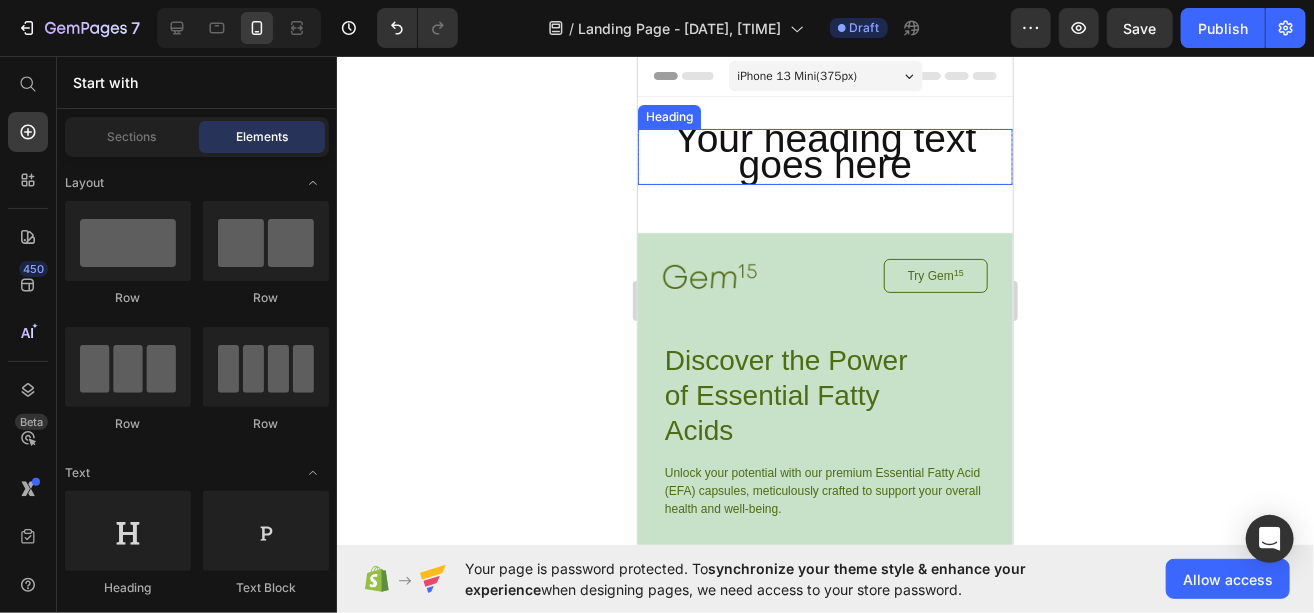 click on "Your heading text goes here" at bounding box center (824, 150) 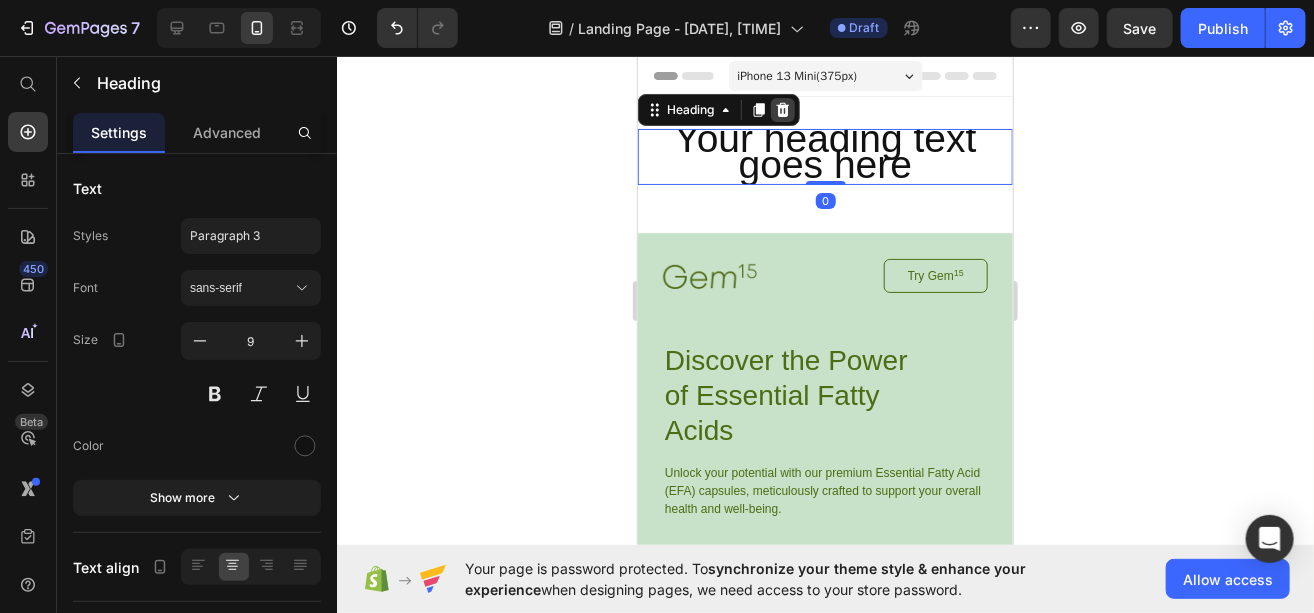 click at bounding box center [782, 109] 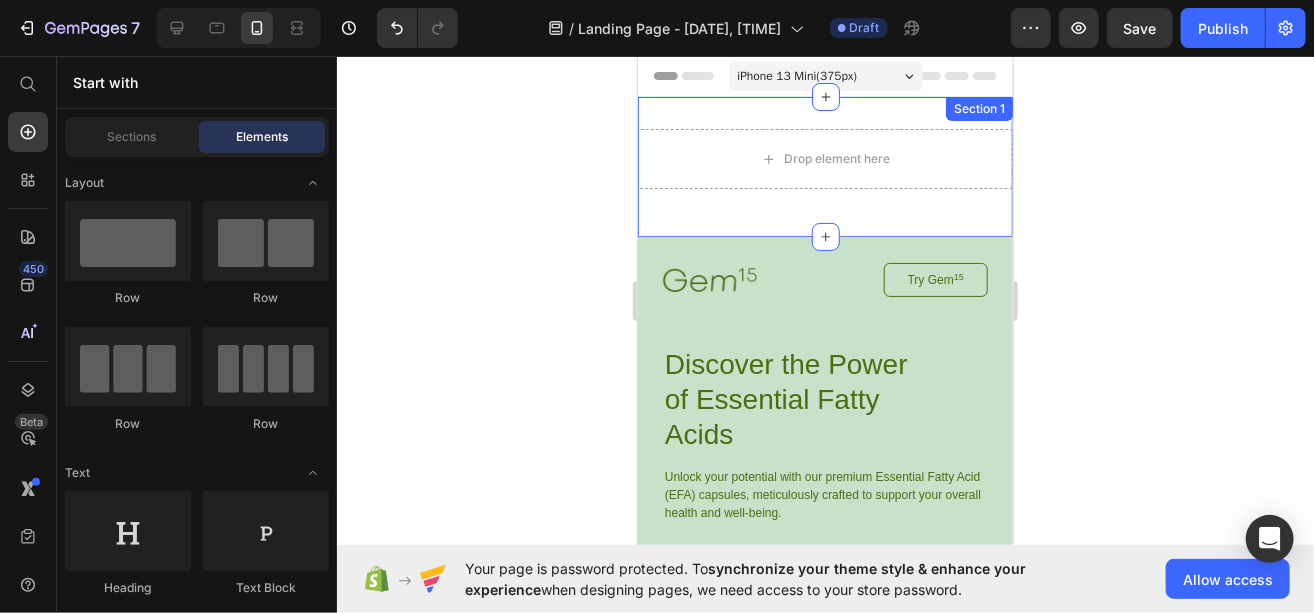 click on "Drop element here Row Section 1" at bounding box center [824, 166] 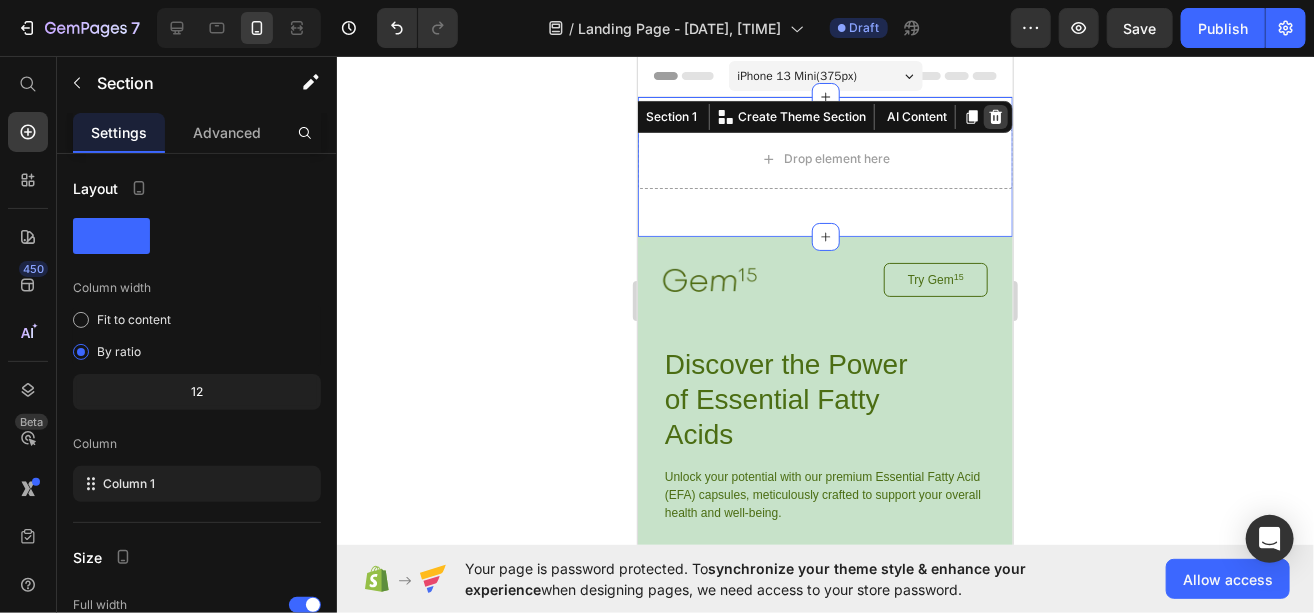 click 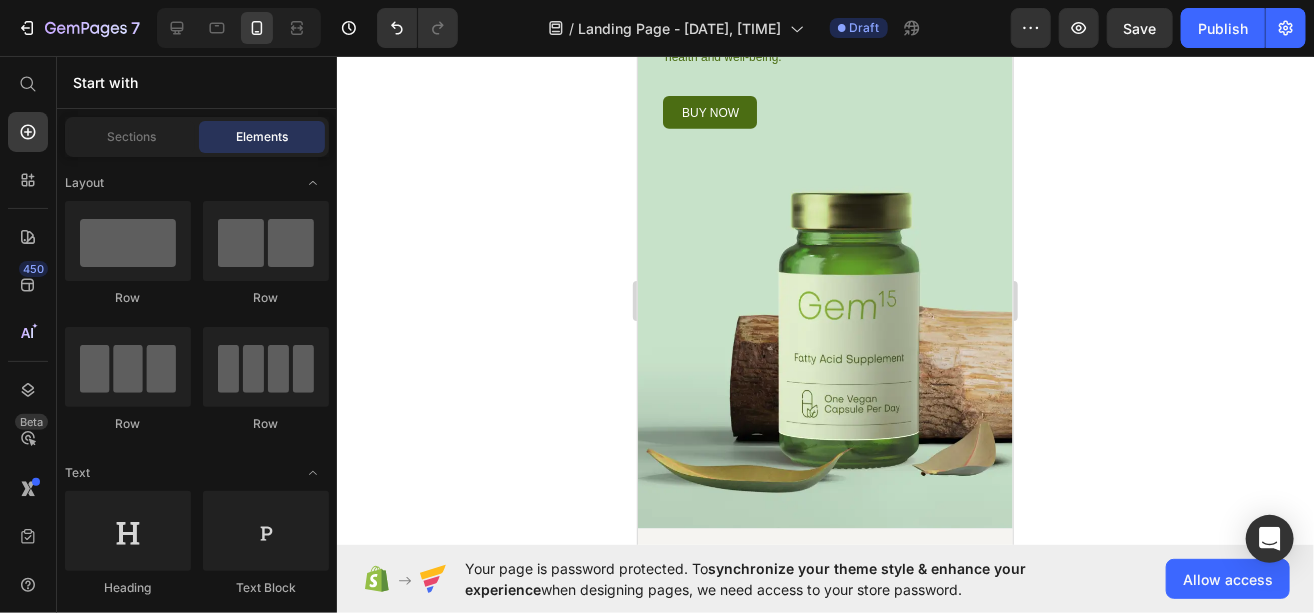 scroll, scrollTop: 247, scrollLeft: 0, axis: vertical 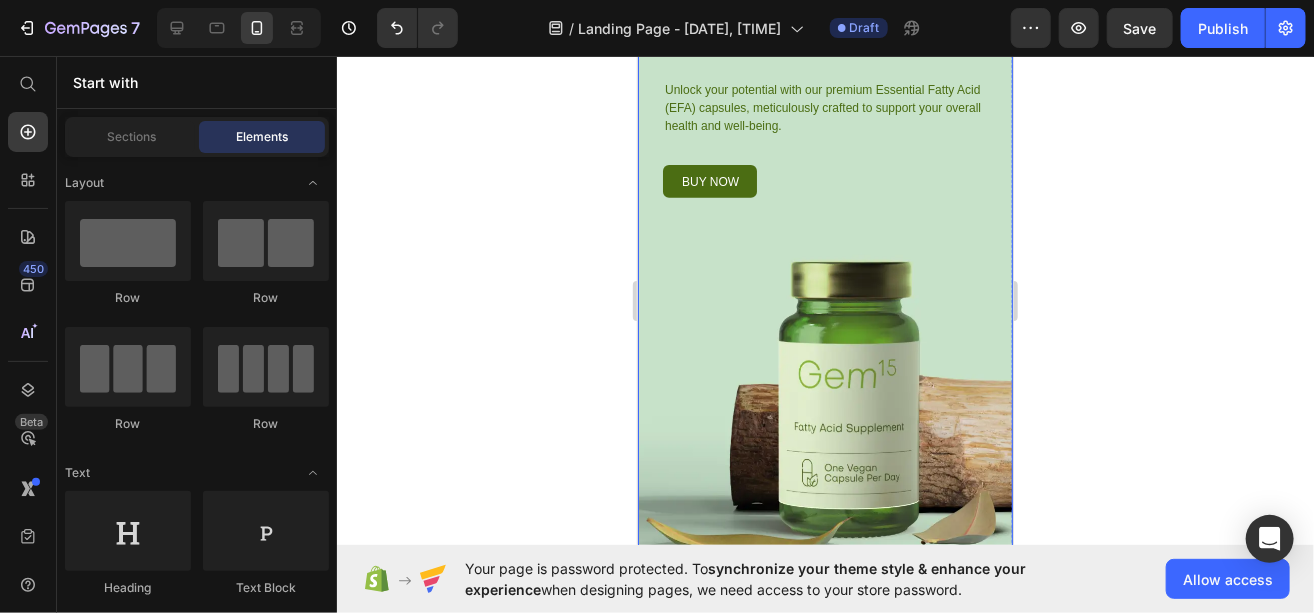 click on "Image Try Gem 15 Button Row Discover the Power of Essential Fatty Acids Heading Unlock your potential with our premium Essential Fatty Acid (EFA) capsules, meticulously crafted to support your overall health and well-being. Text Block buy now Button Row Row" at bounding box center [824, 223] 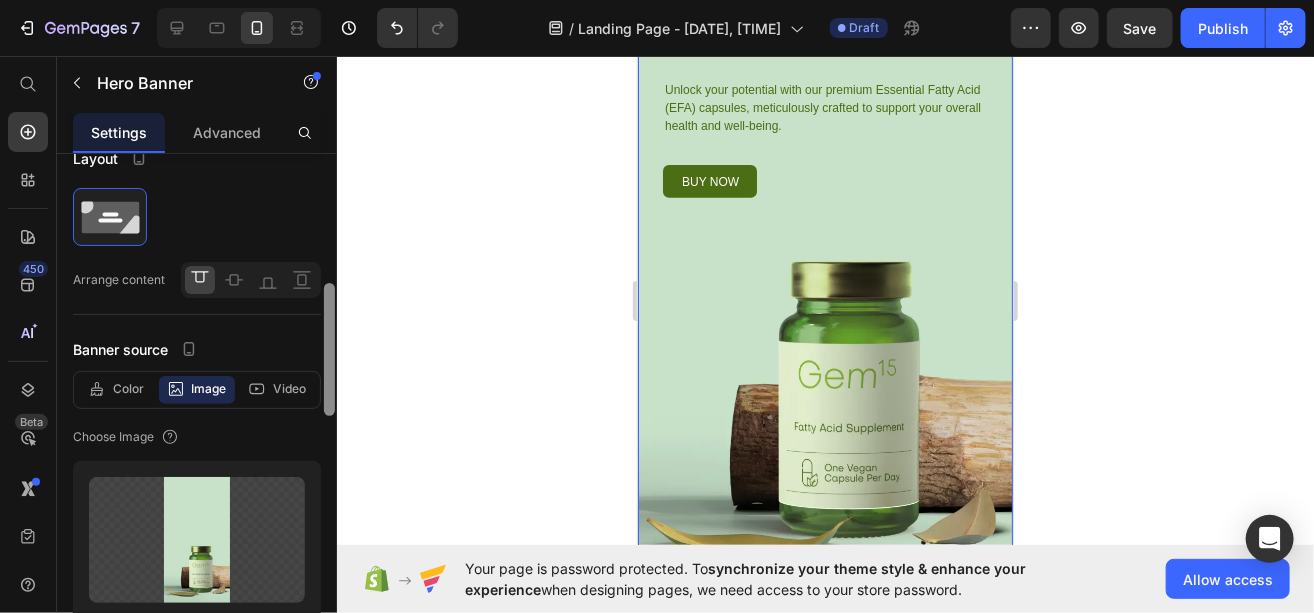 scroll, scrollTop: 0, scrollLeft: 0, axis: both 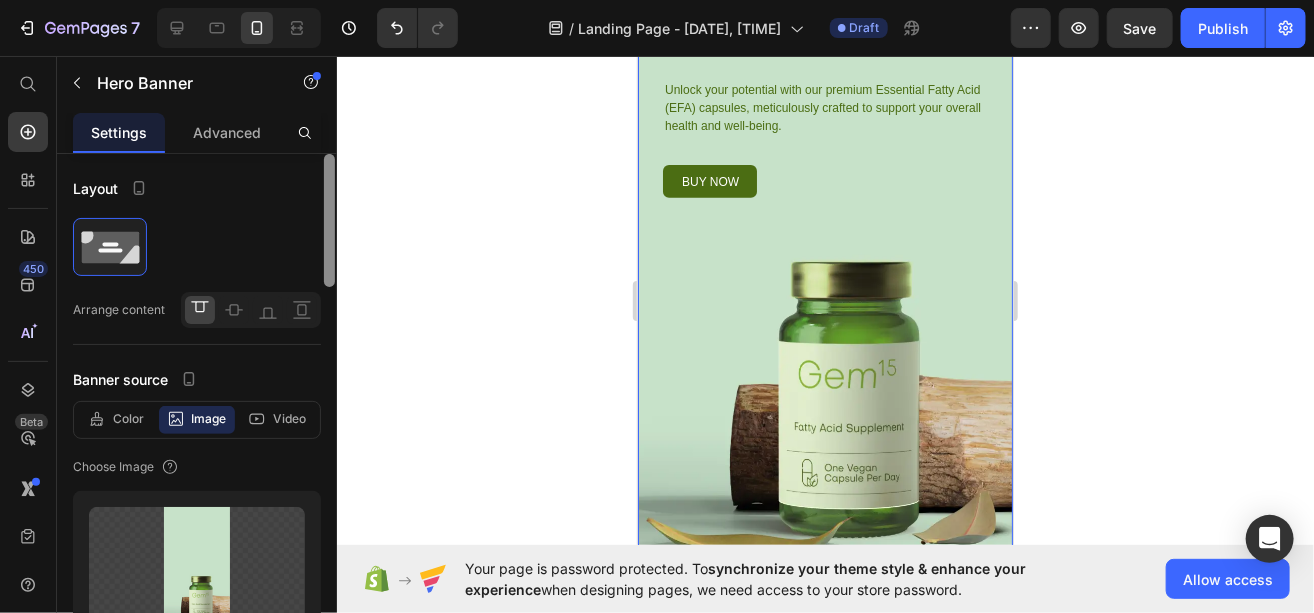 drag, startPoint x: 328, startPoint y: 250, endPoint x: 315, endPoint y: 169, distance: 82.036575 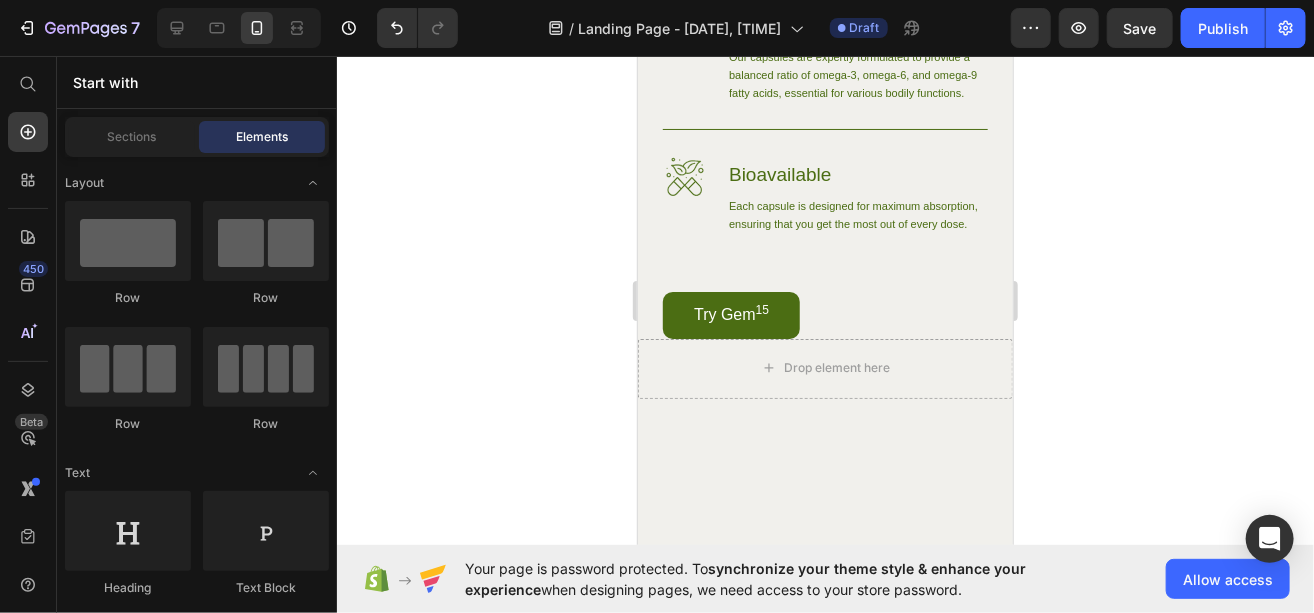 scroll, scrollTop: 1600, scrollLeft: 0, axis: vertical 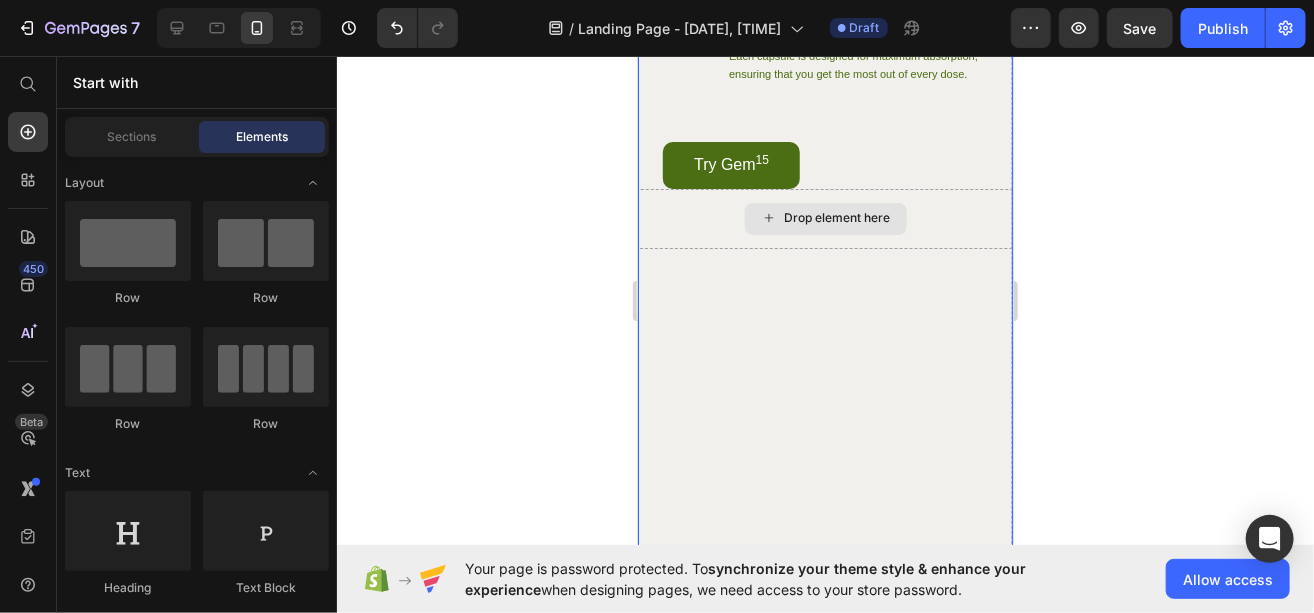 click on "Drop element here" at bounding box center (824, 218) 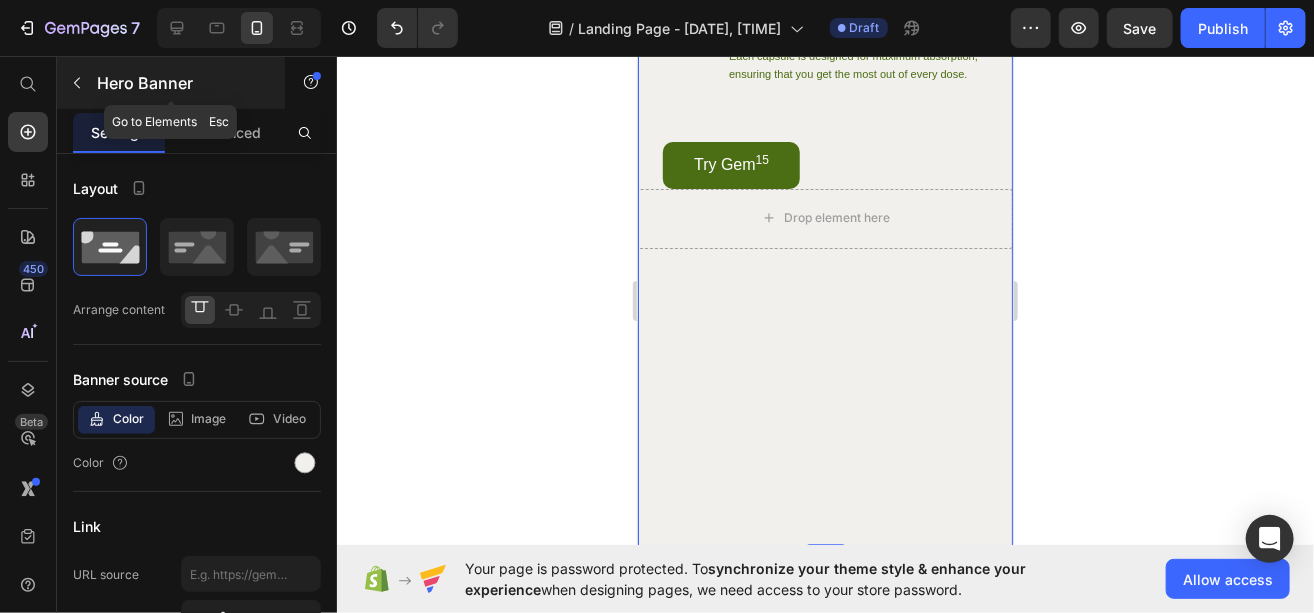 click 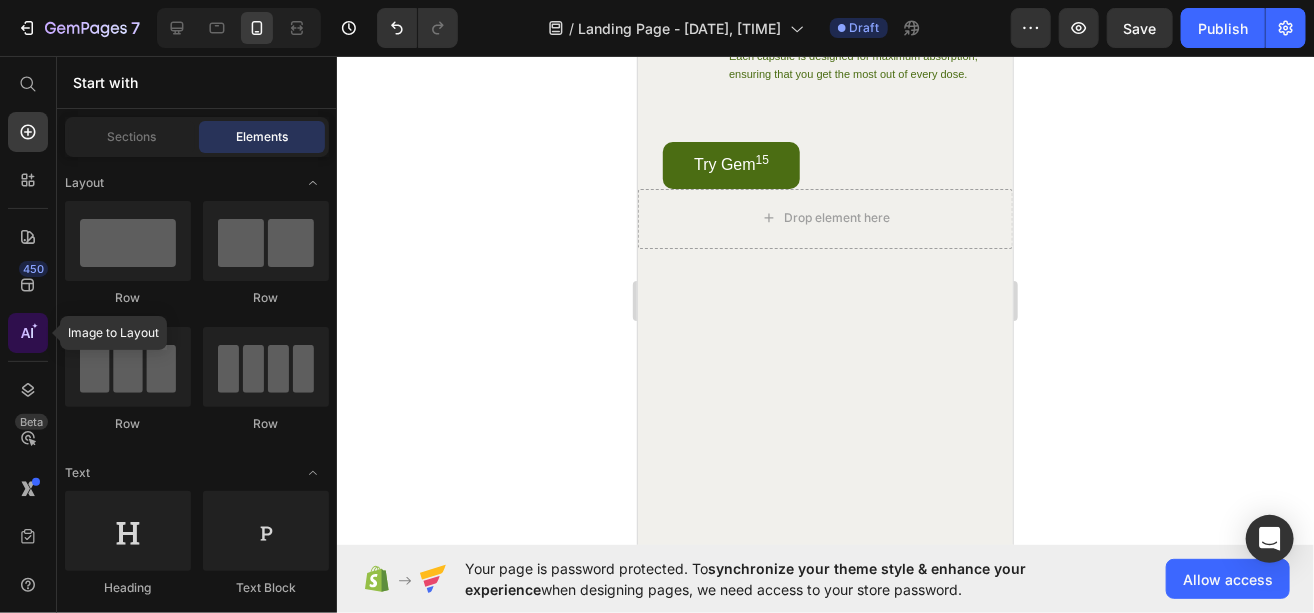 click 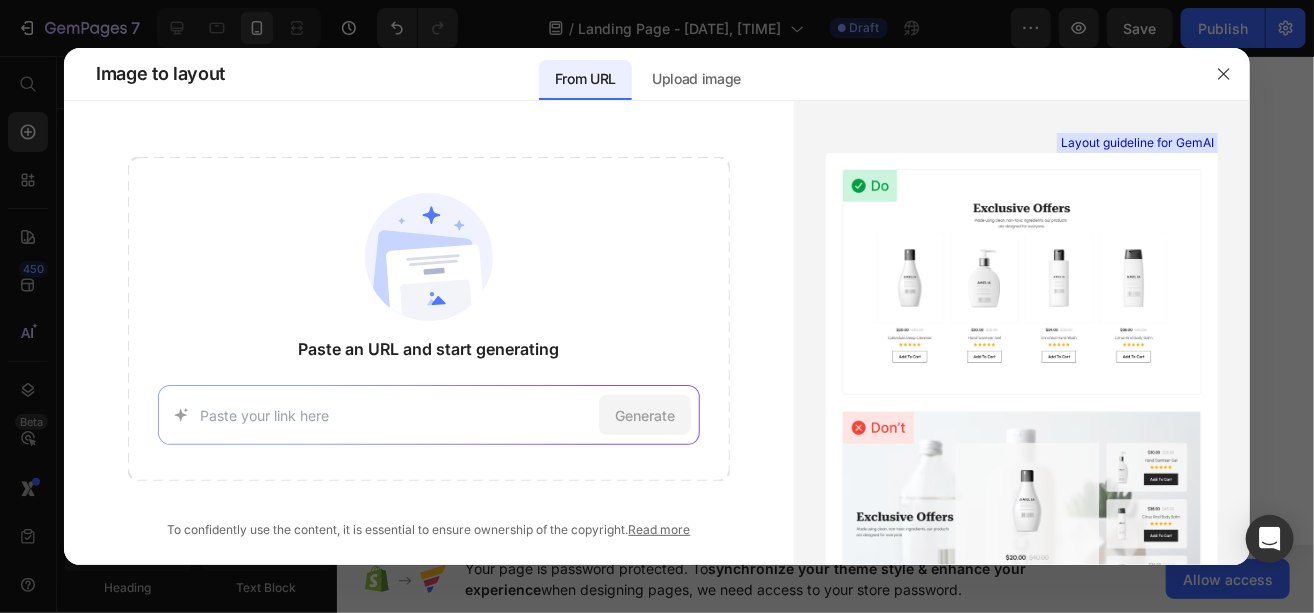 click on "Generate" at bounding box center [429, 415] 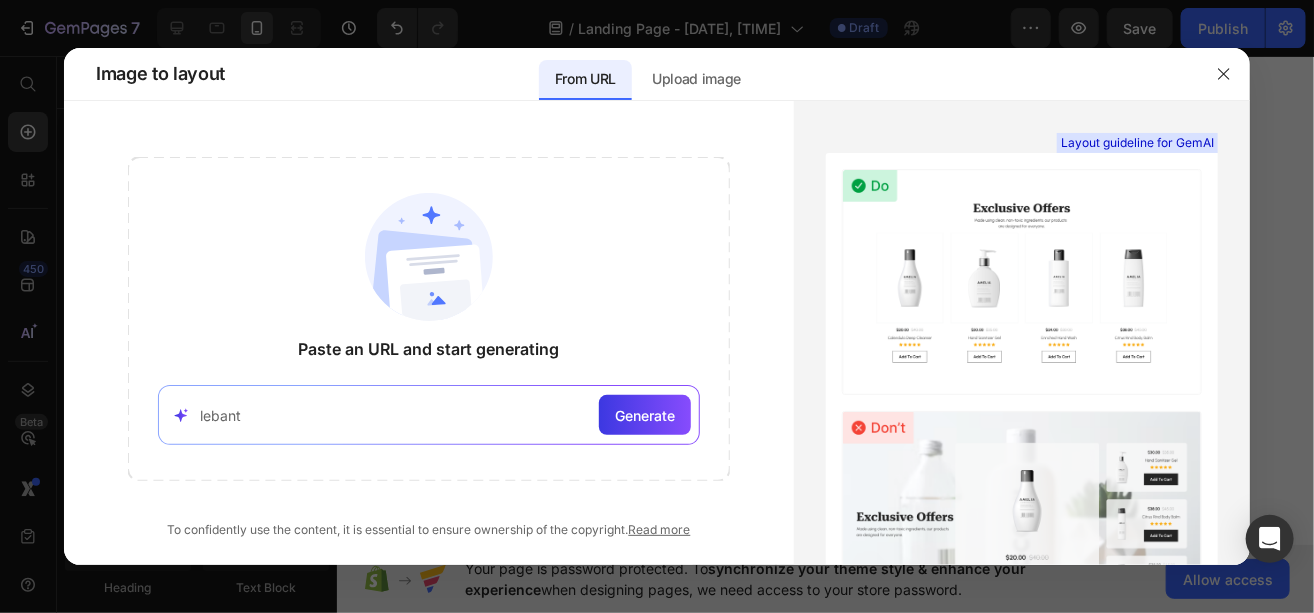 paste on "https://www.leblante.com/products/rotatingglasses" 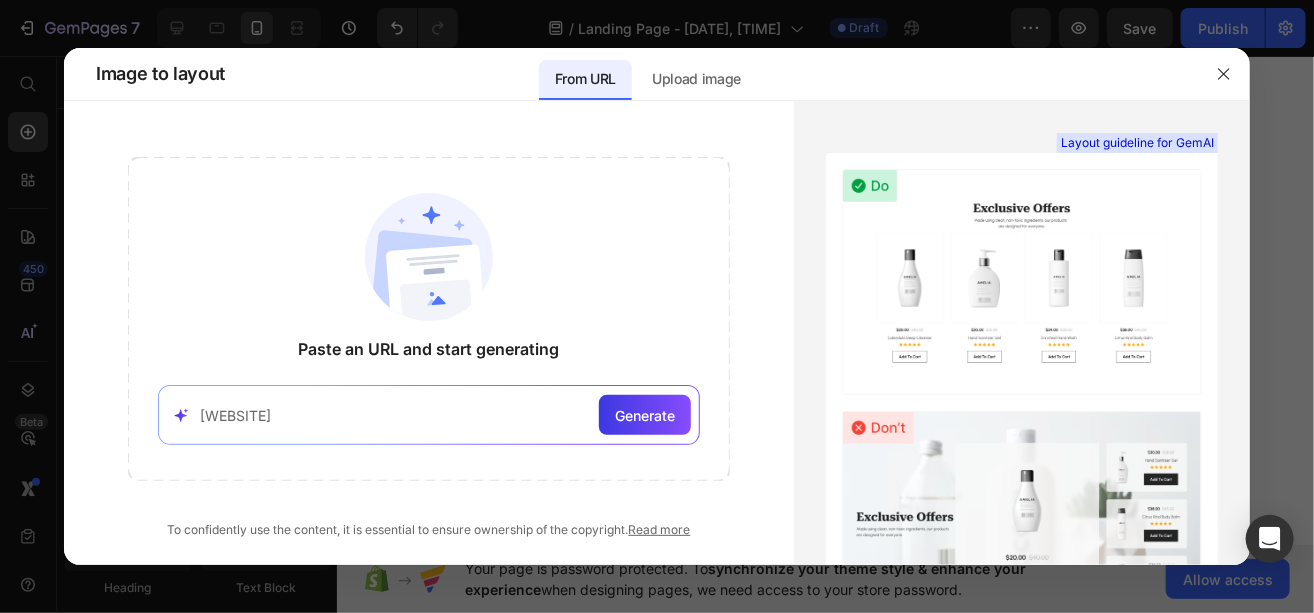 drag, startPoint x: 580, startPoint y: 414, endPoint x: 125, endPoint y: 429, distance: 455.2472 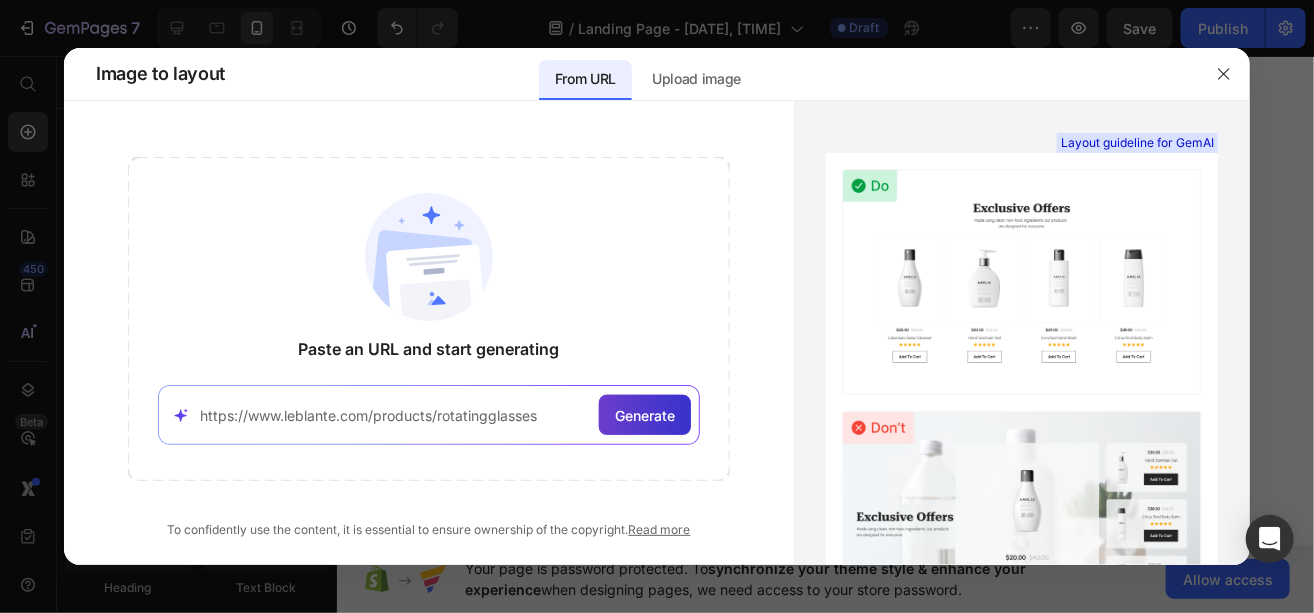 type on "https://www.leblante.com/products/rotatingglasses" 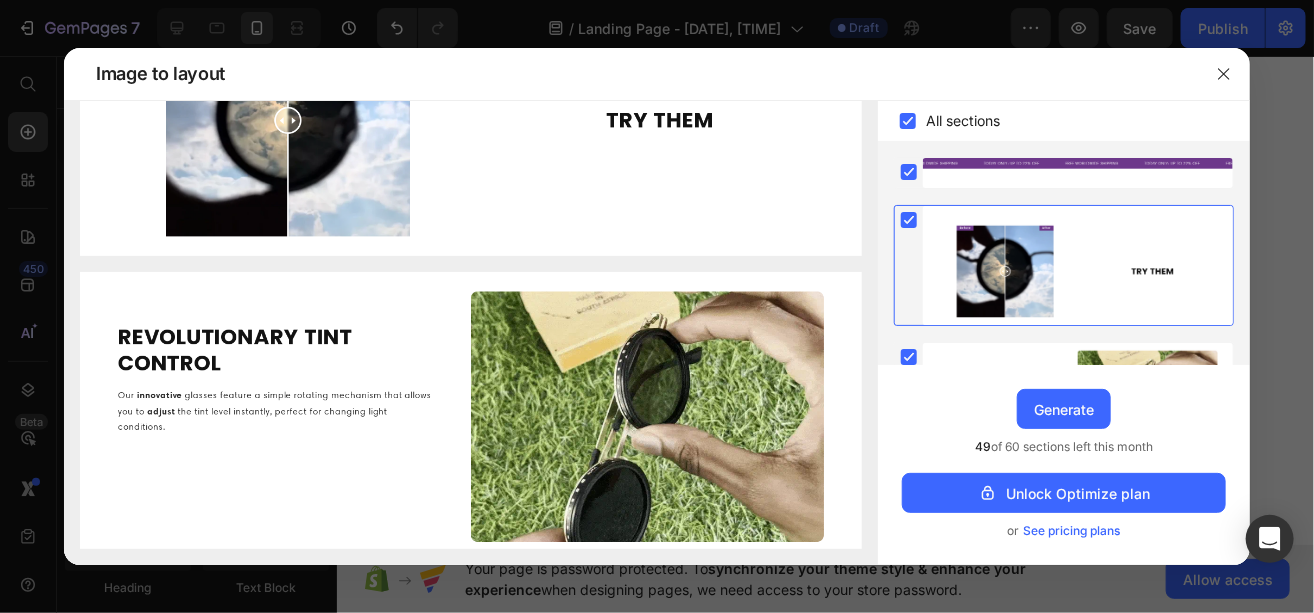 scroll, scrollTop: 255, scrollLeft: 0, axis: vertical 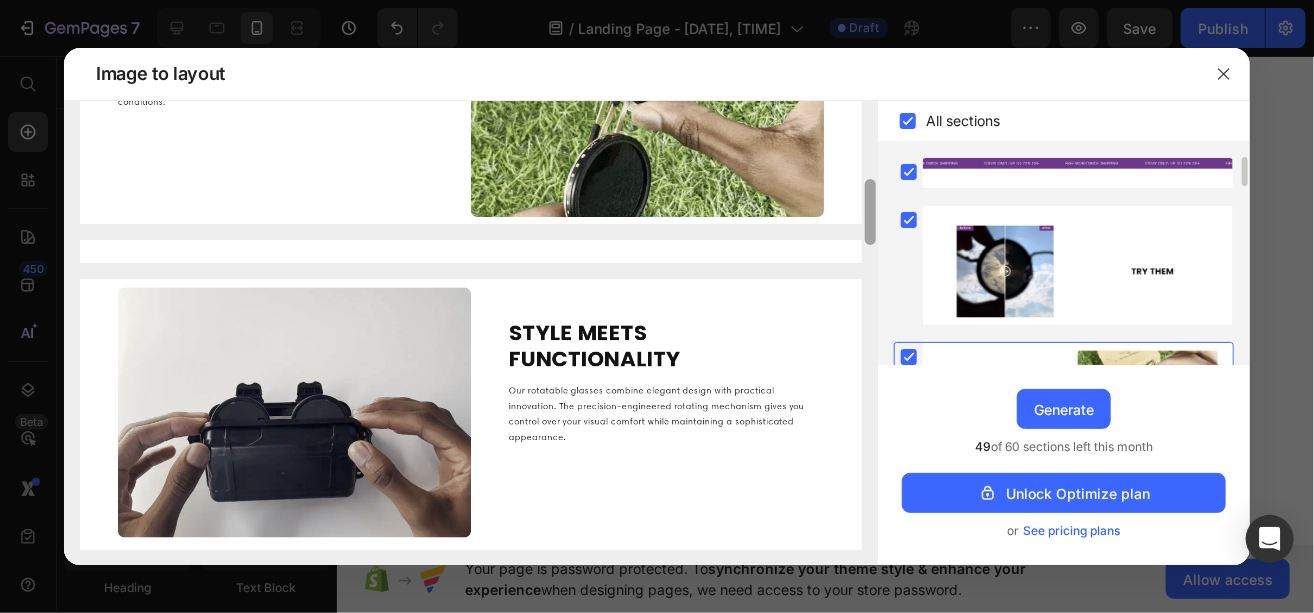 drag, startPoint x: 874, startPoint y: 153, endPoint x: 873, endPoint y: 213, distance: 60.00833 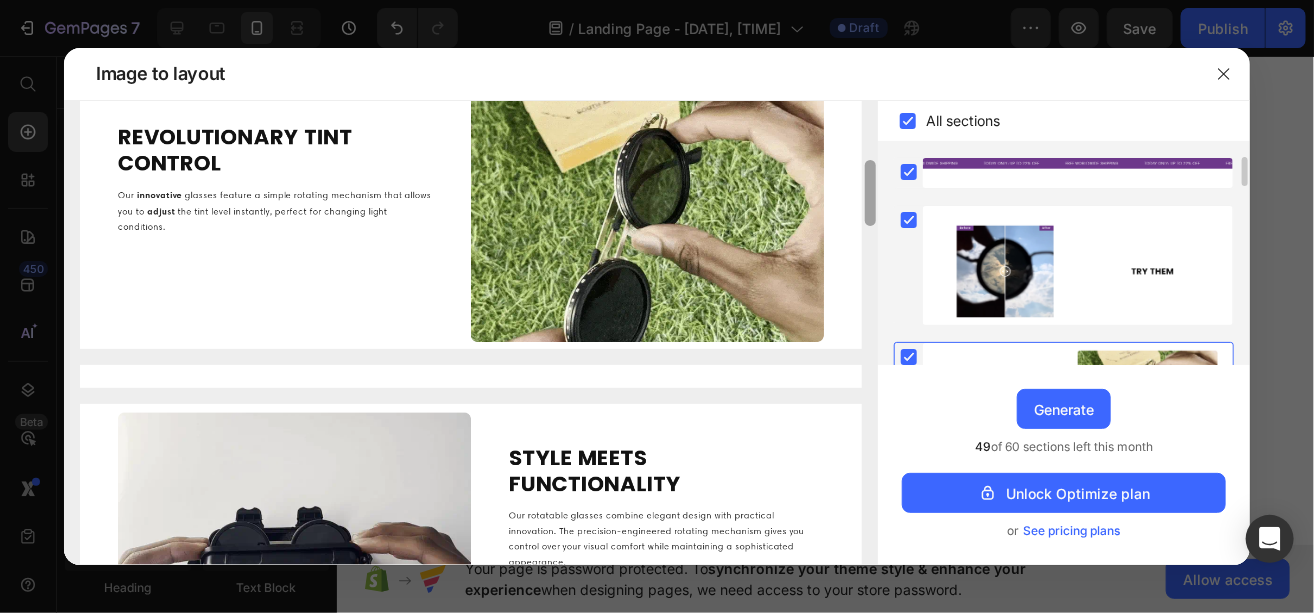 click at bounding box center [870, 193] 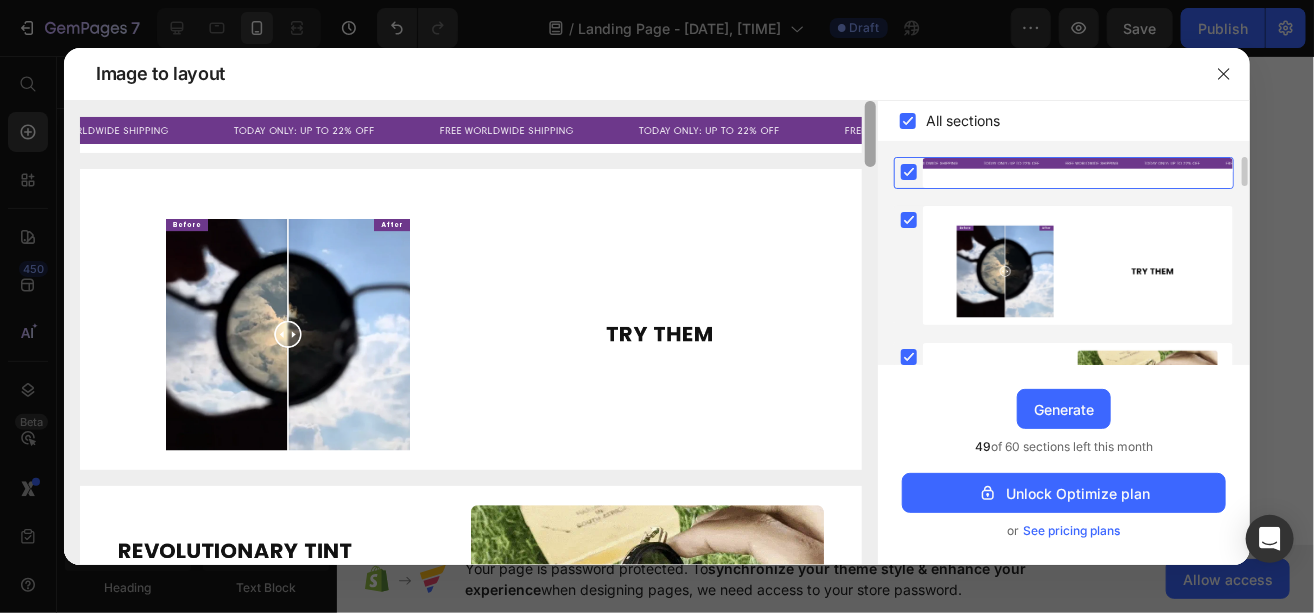 scroll, scrollTop: 351, scrollLeft: 0, axis: vertical 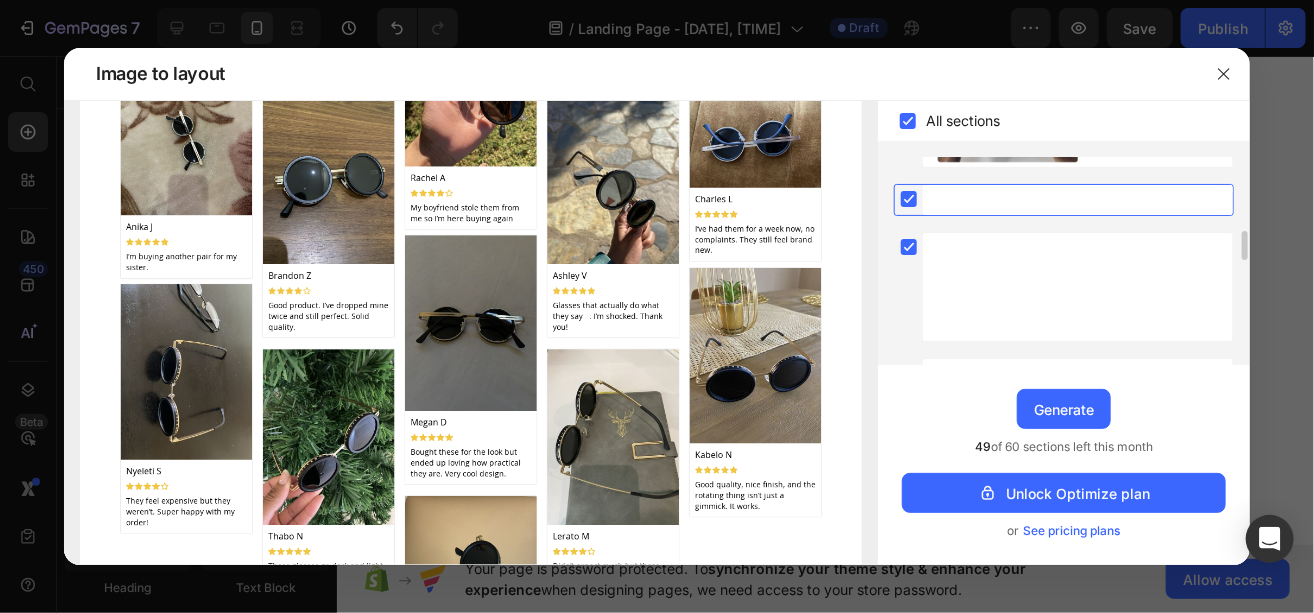 drag, startPoint x: 874, startPoint y: 179, endPoint x: 900, endPoint y: 459, distance: 281.20456 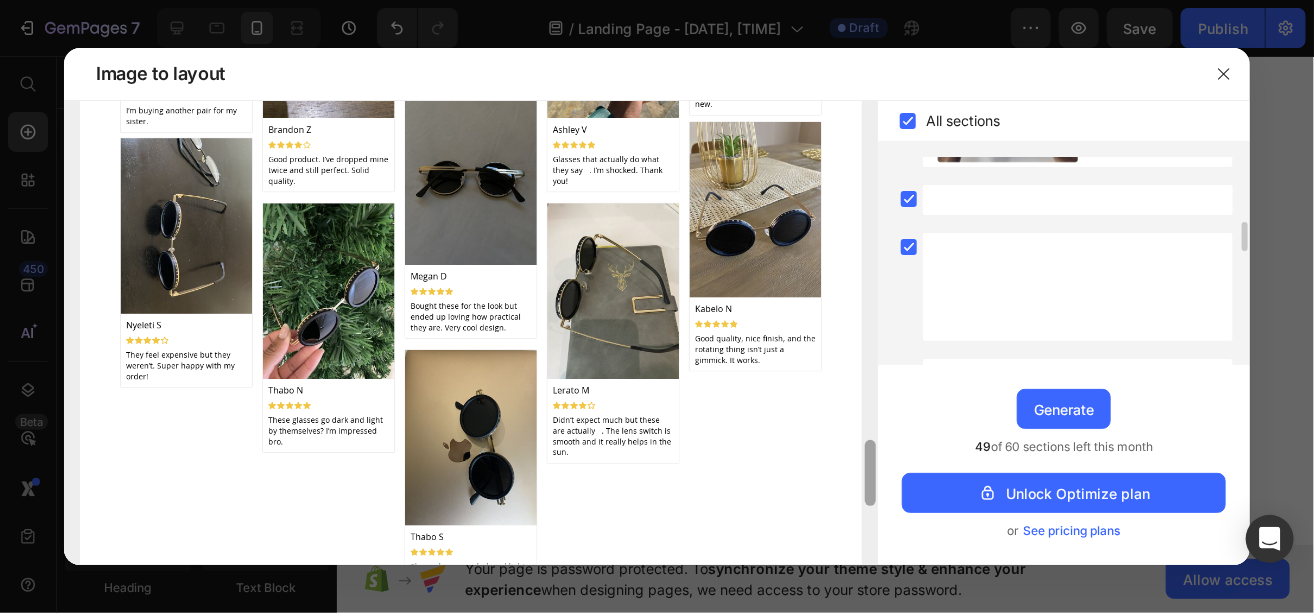 scroll, scrollTop: 1271, scrollLeft: 0, axis: vertical 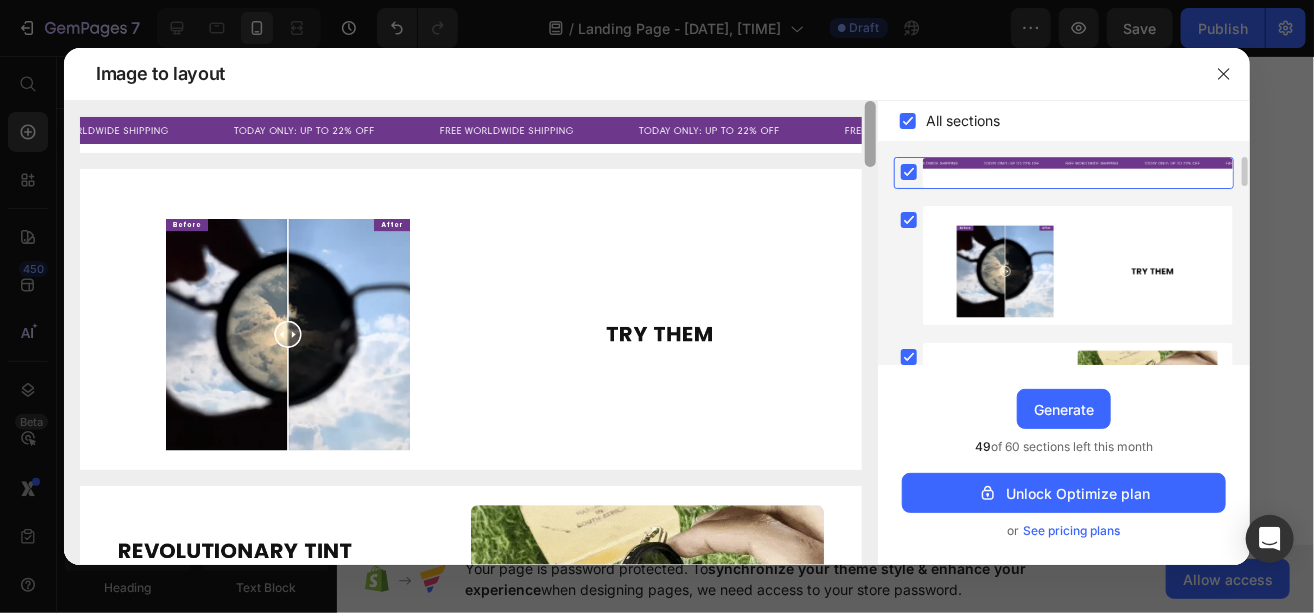 drag, startPoint x: 875, startPoint y: 463, endPoint x: 877, endPoint y: 68, distance: 395.00507 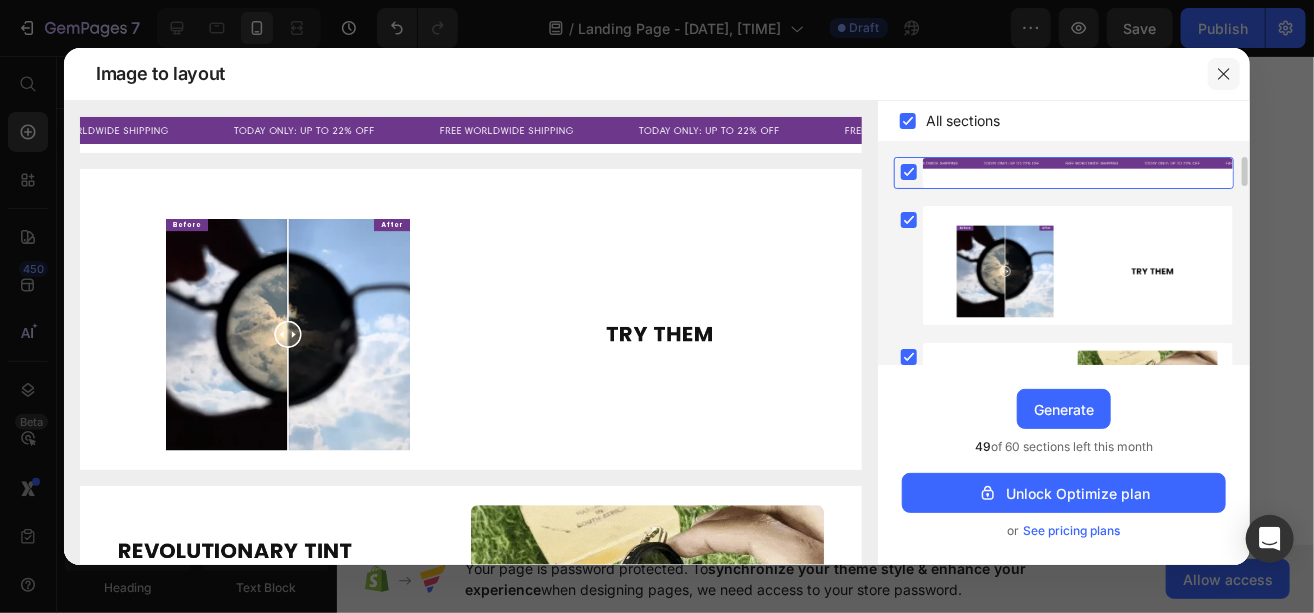 click 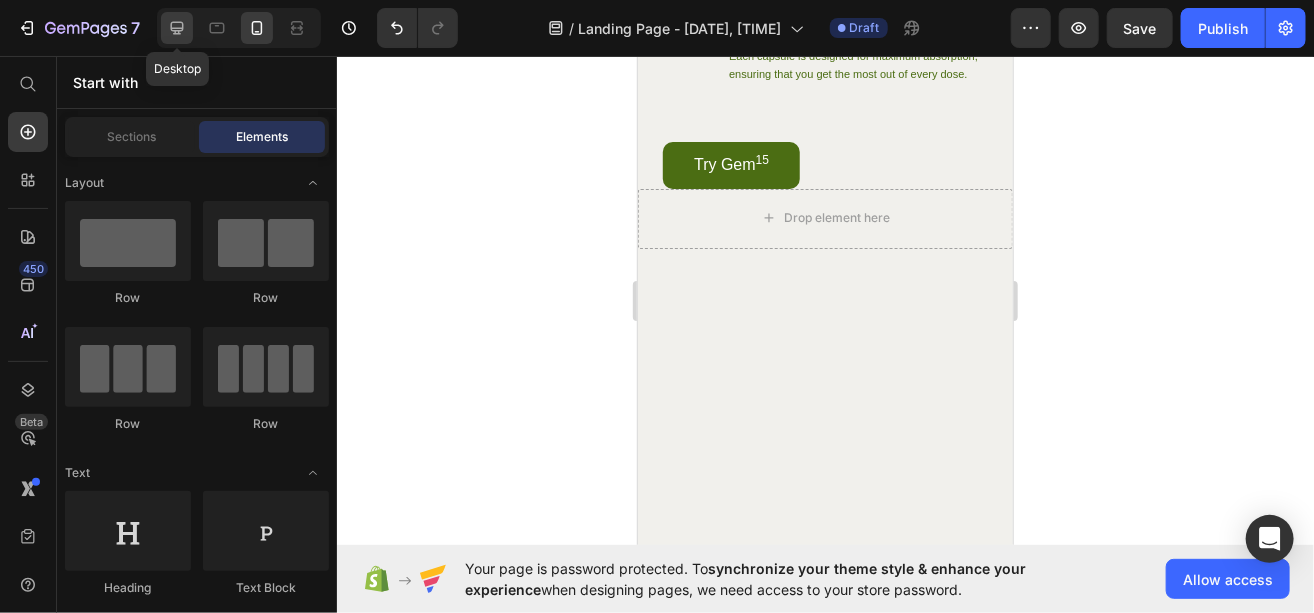 click 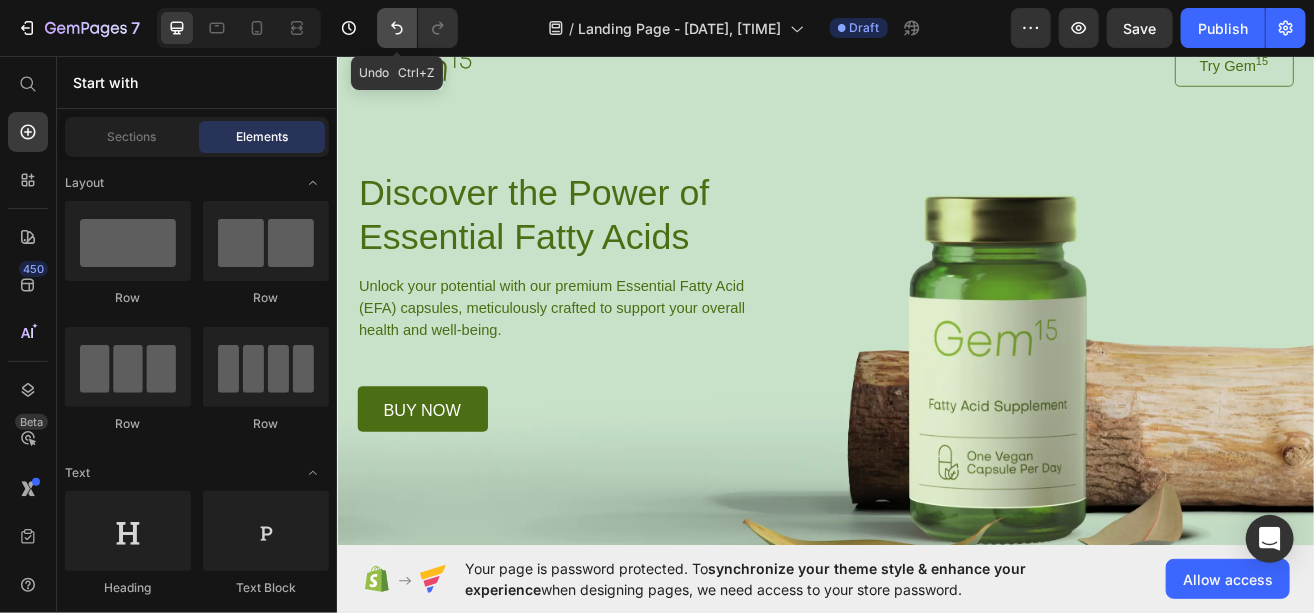 click 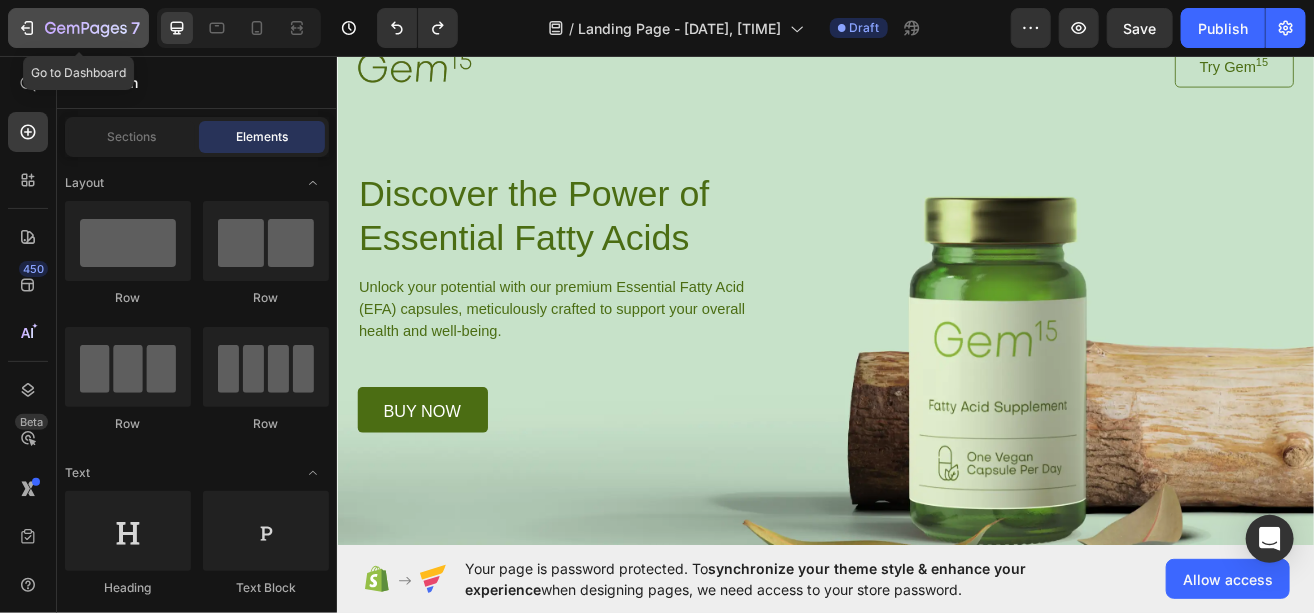 click 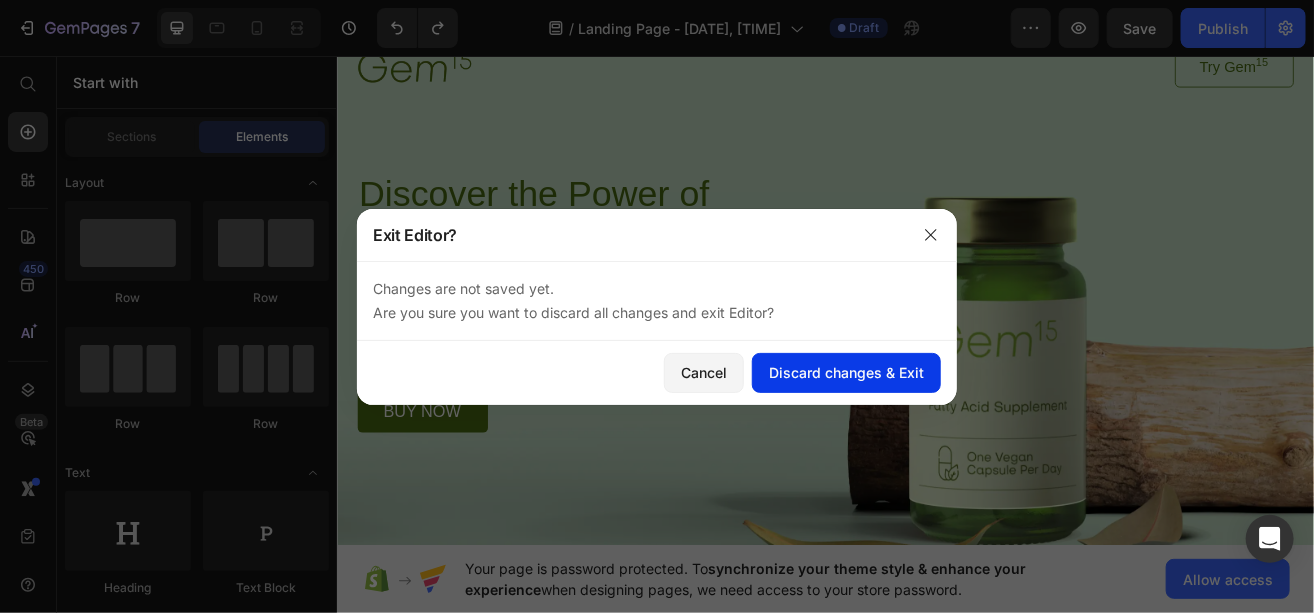 click on "Discard changes & Exit" at bounding box center (846, 372) 